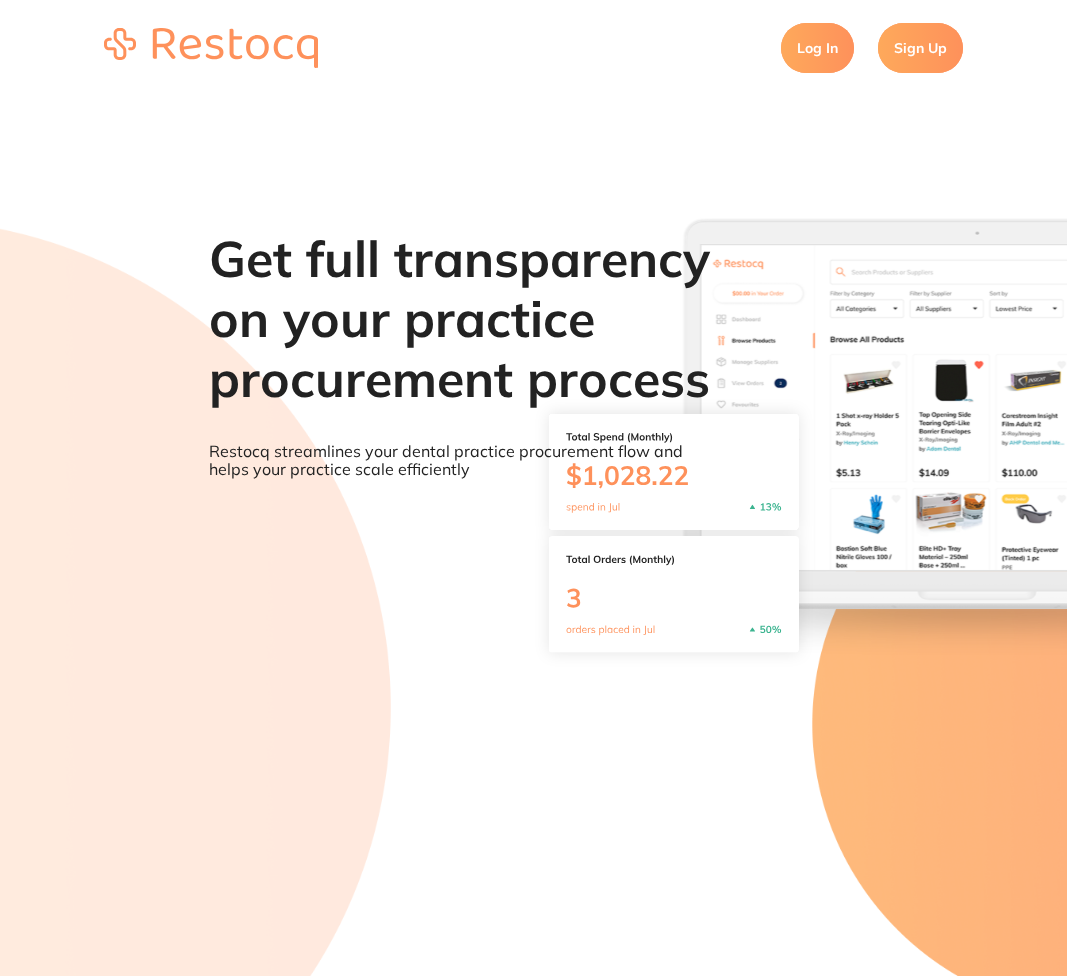 scroll, scrollTop: 0, scrollLeft: 0, axis: both 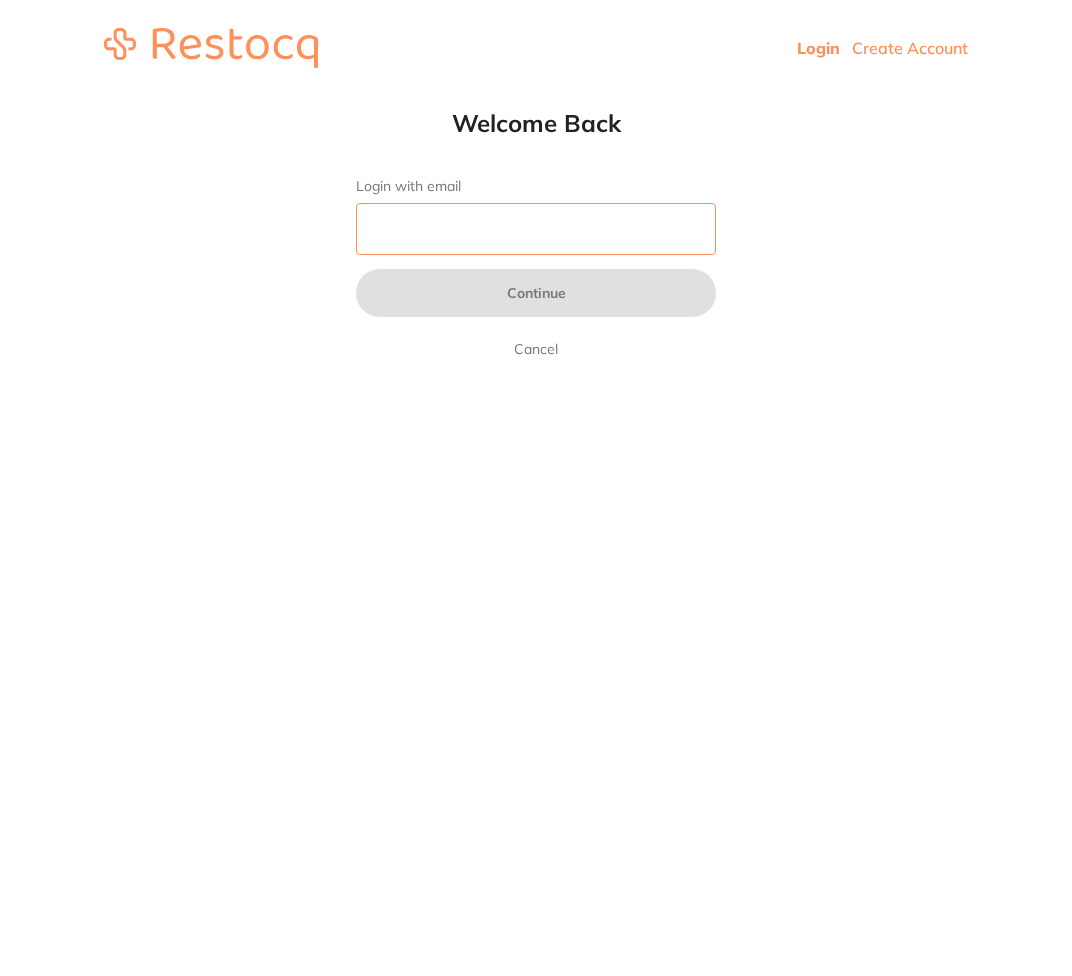 click on "Login with email" at bounding box center [536, 229] 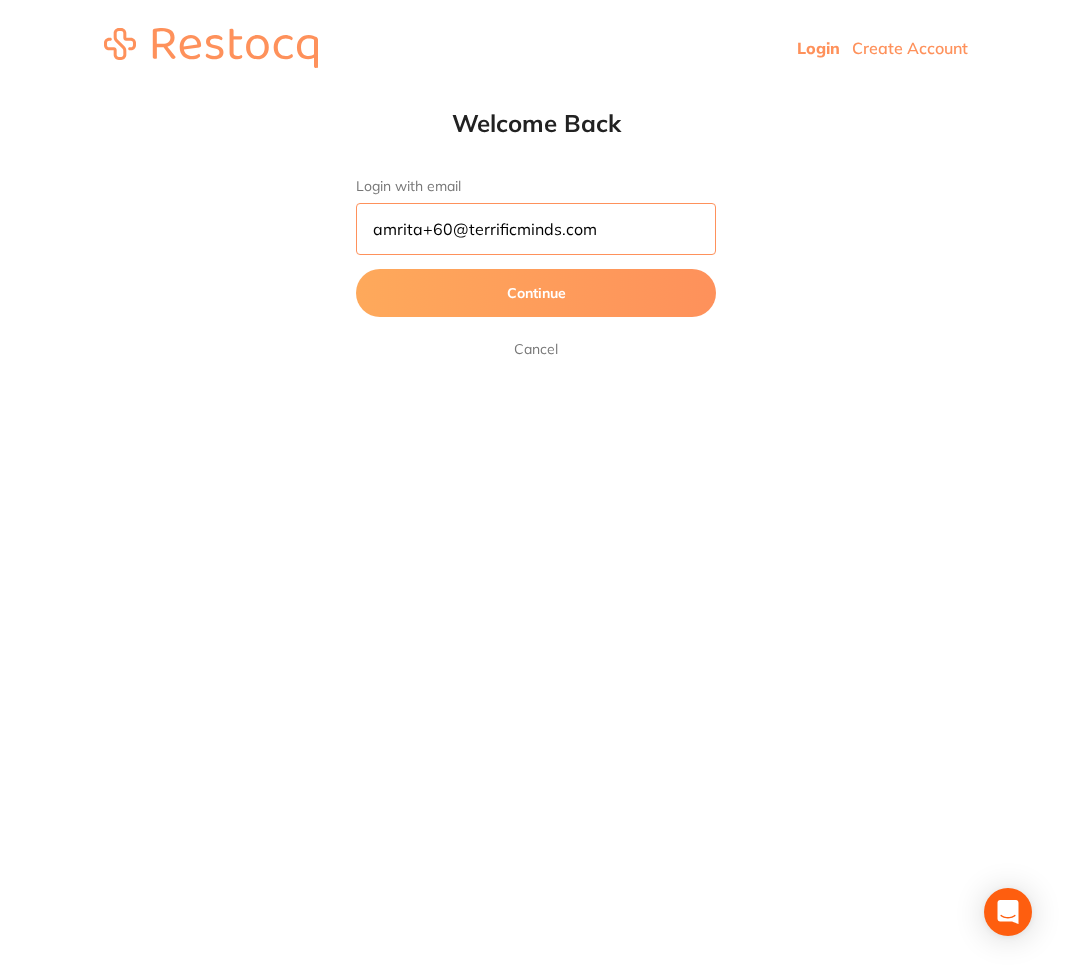type on "amrita+60@terrificminds.com" 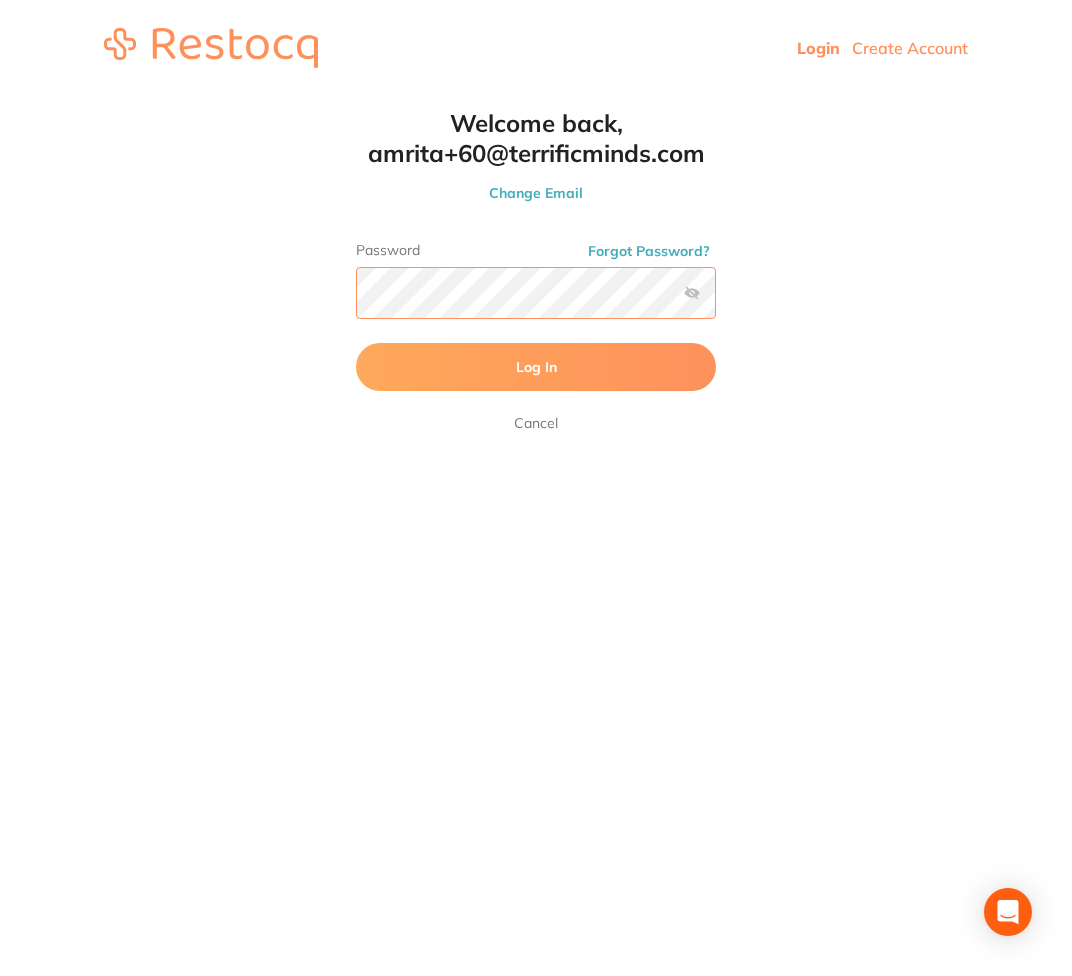 click on "Log In" at bounding box center (536, 367) 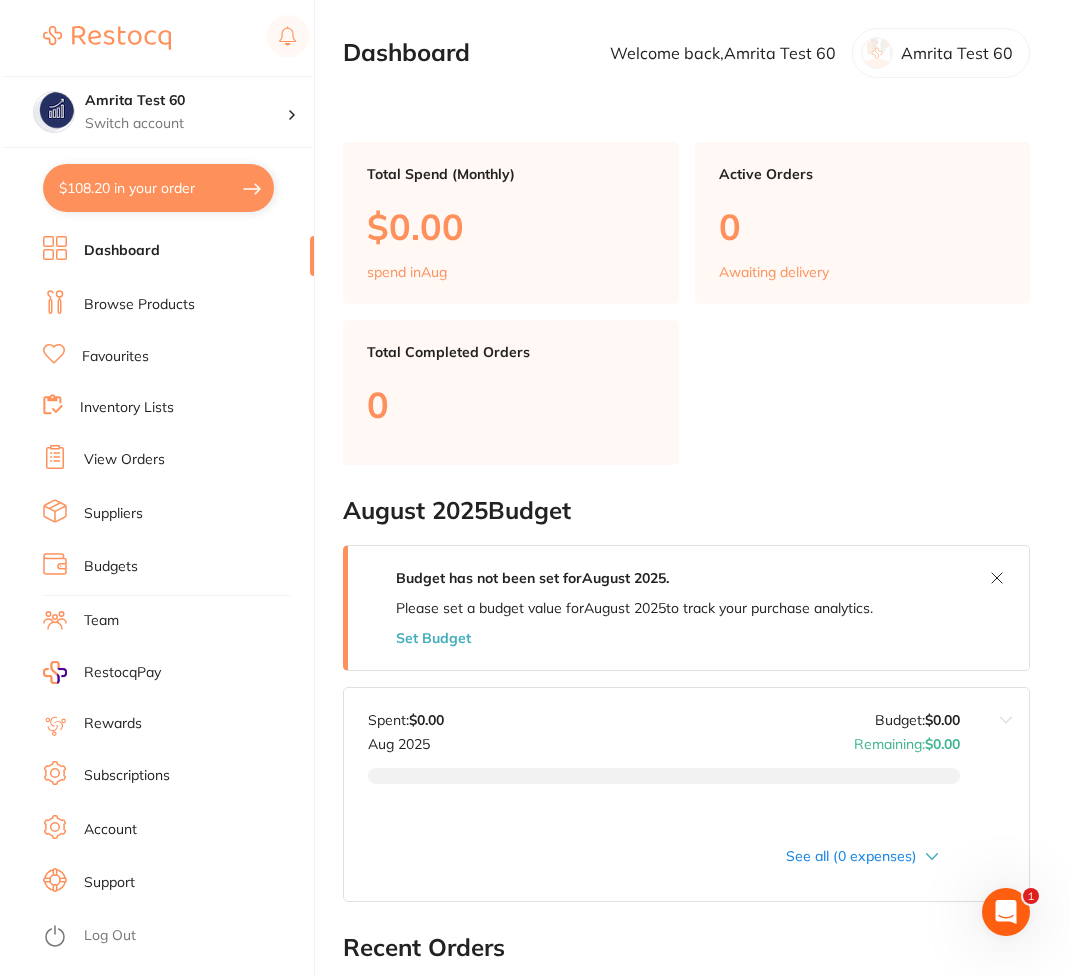 scroll, scrollTop: 0, scrollLeft: 0, axis: both 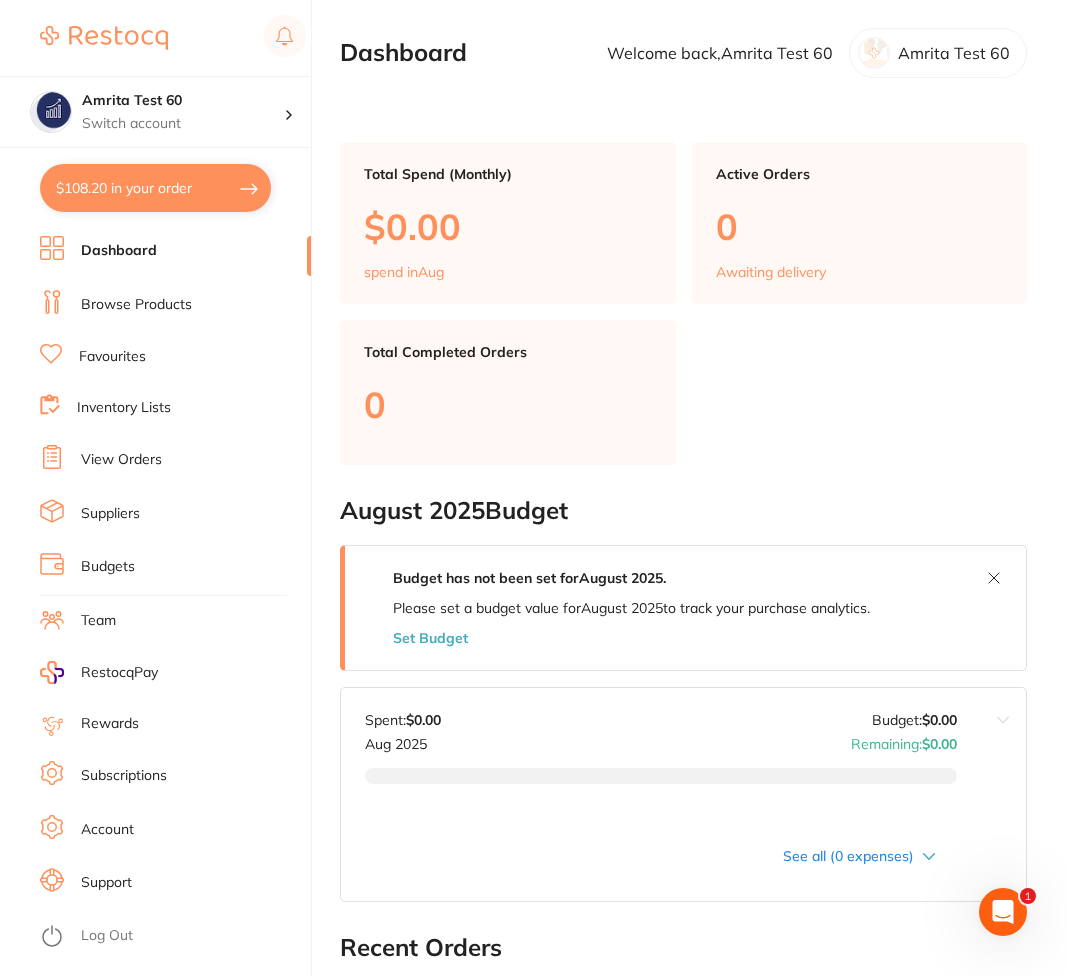 click on "$108.20   in your order" at bounding box center (155, 188) 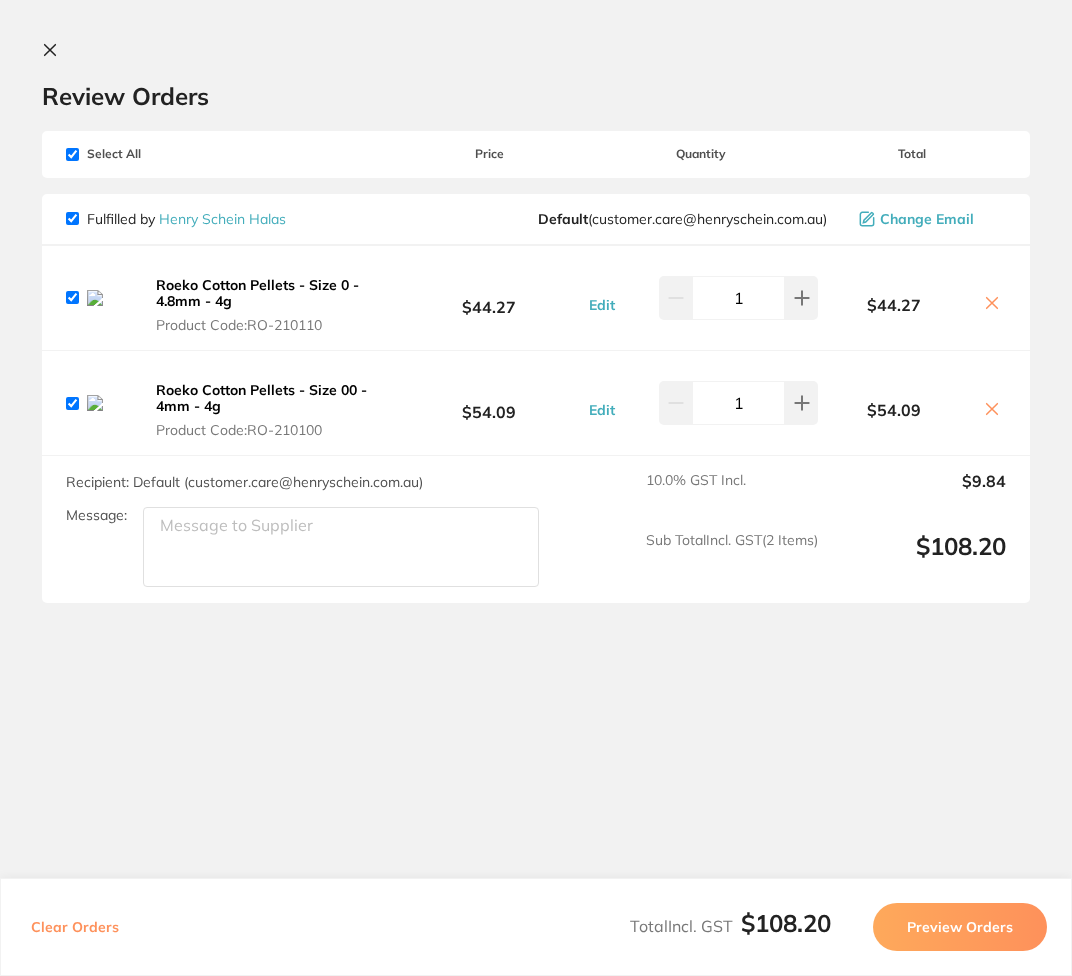 click 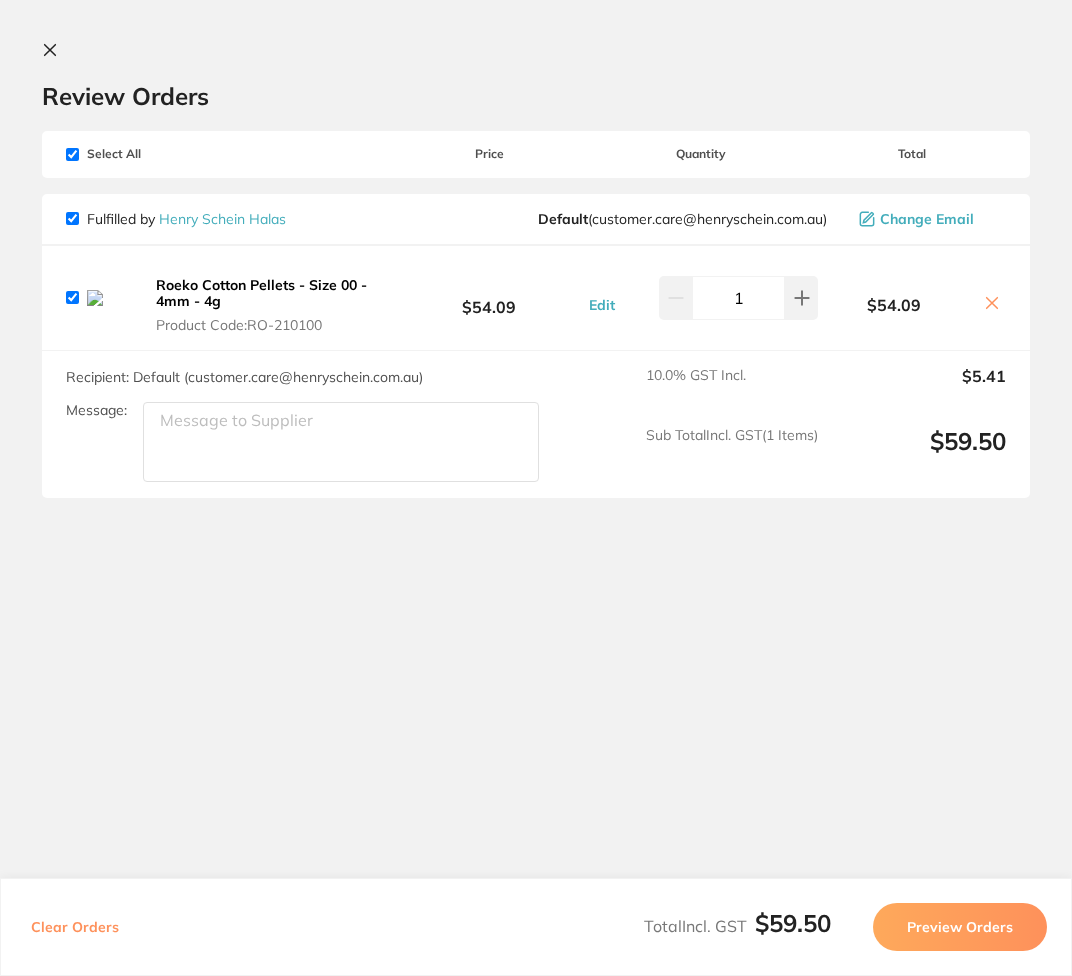click 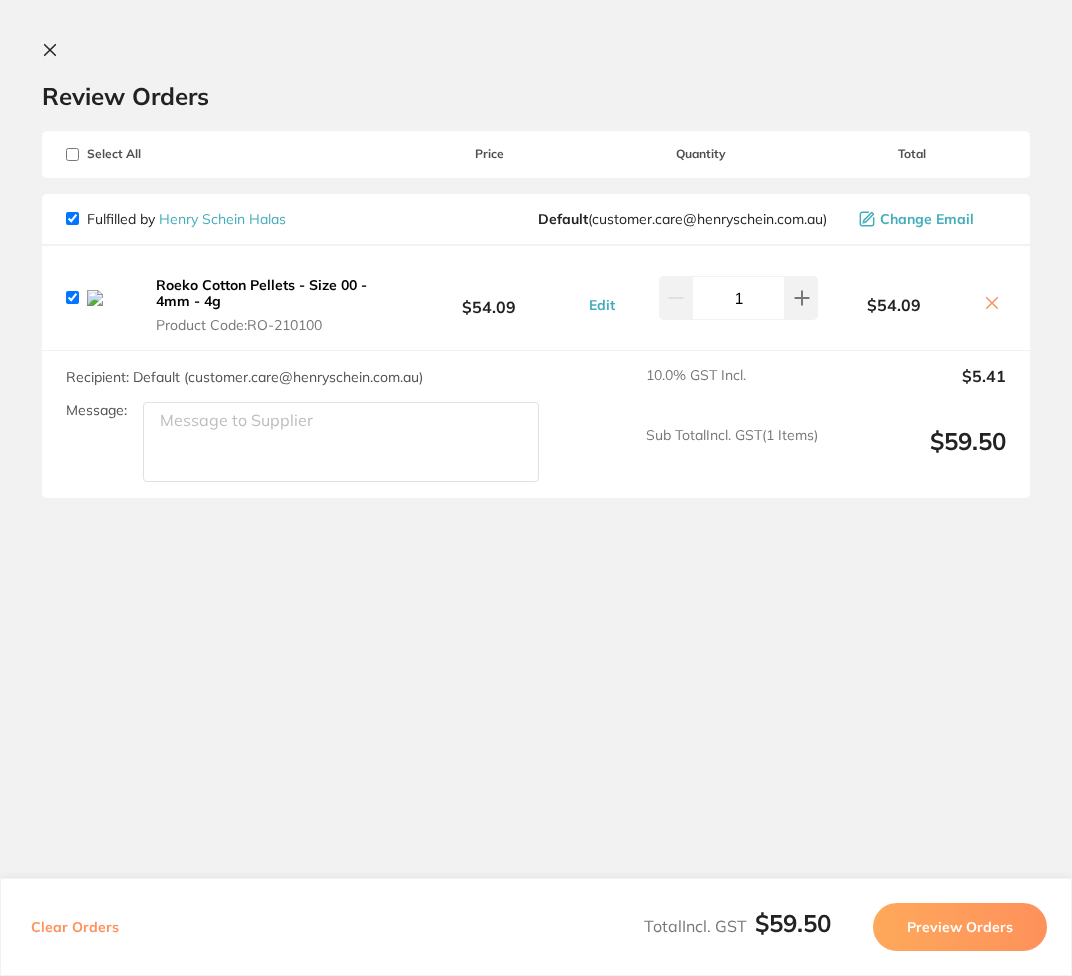 checkbox on "false" 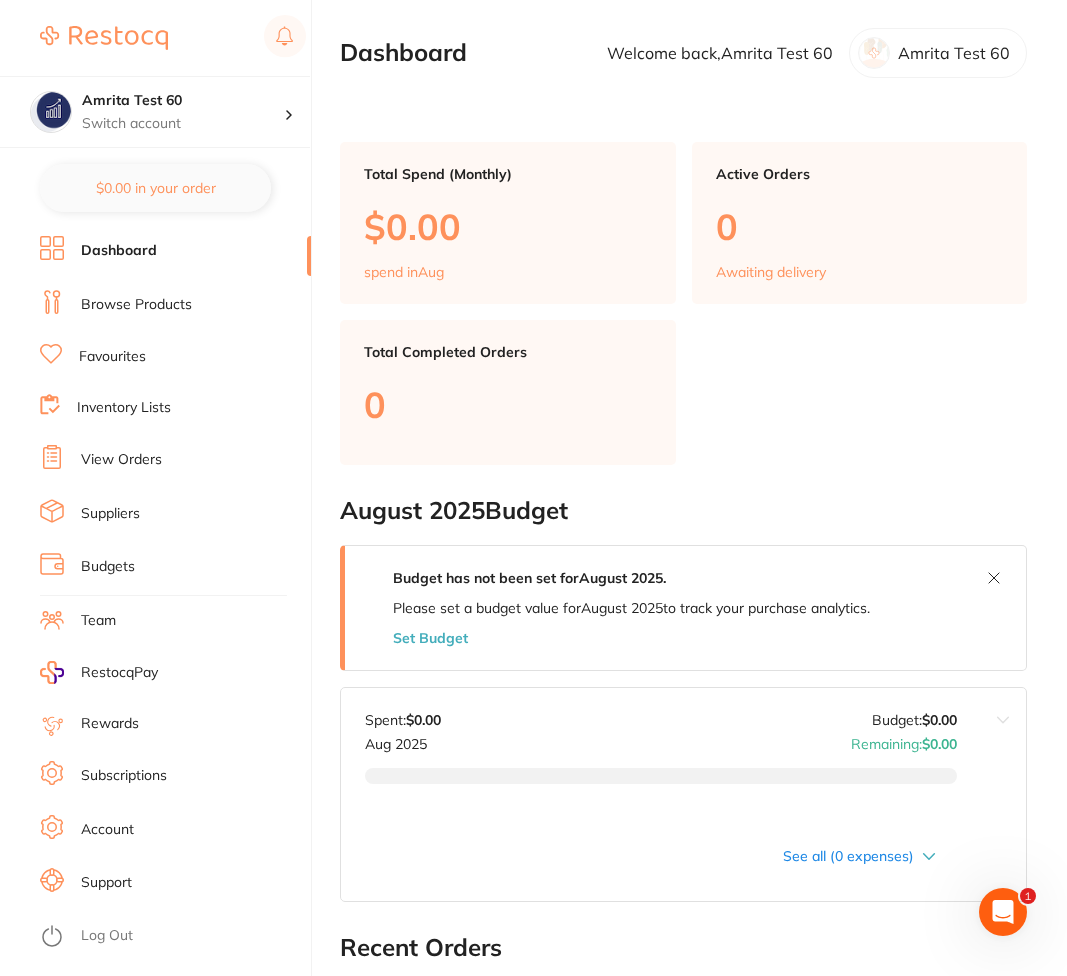 click on "Browse Products" at bounding box center [136, 305] 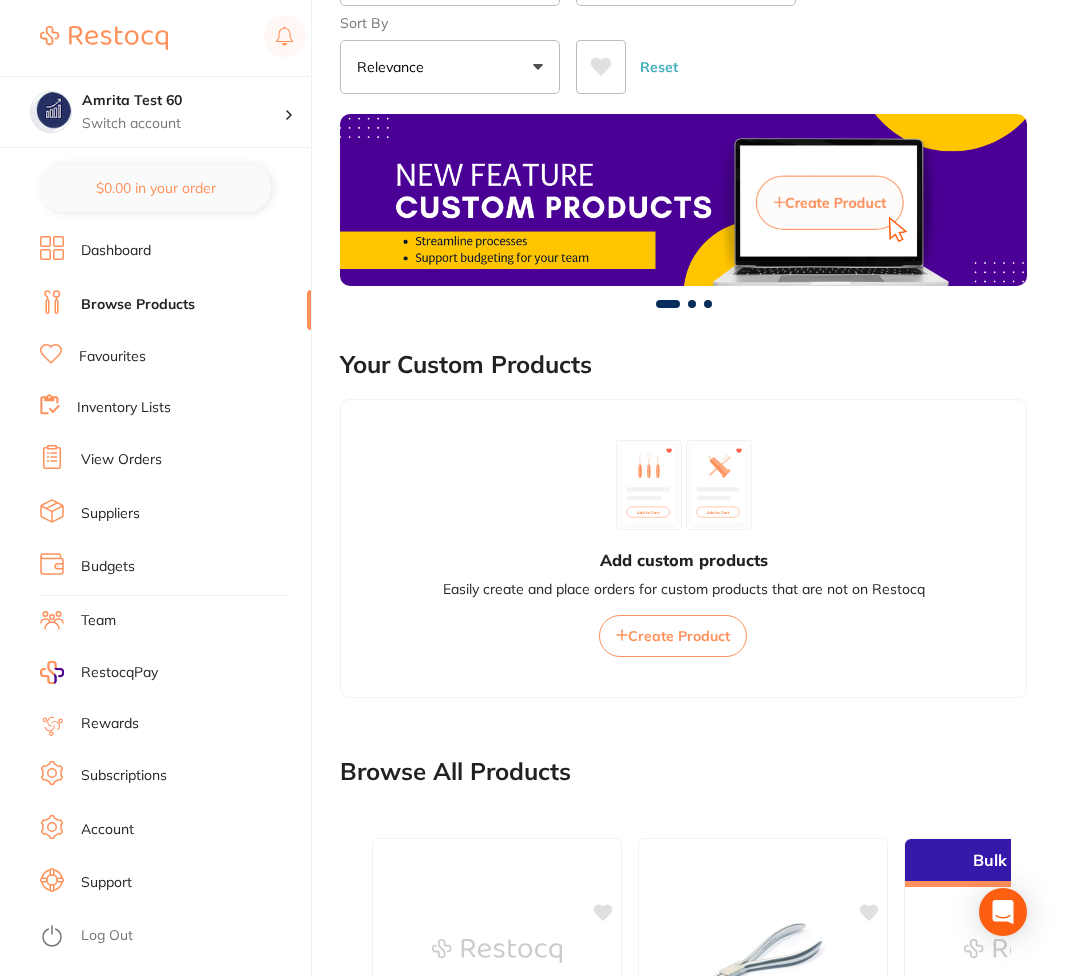 scroll, scrollTop: 0, scrollLeft: 0, axis: both 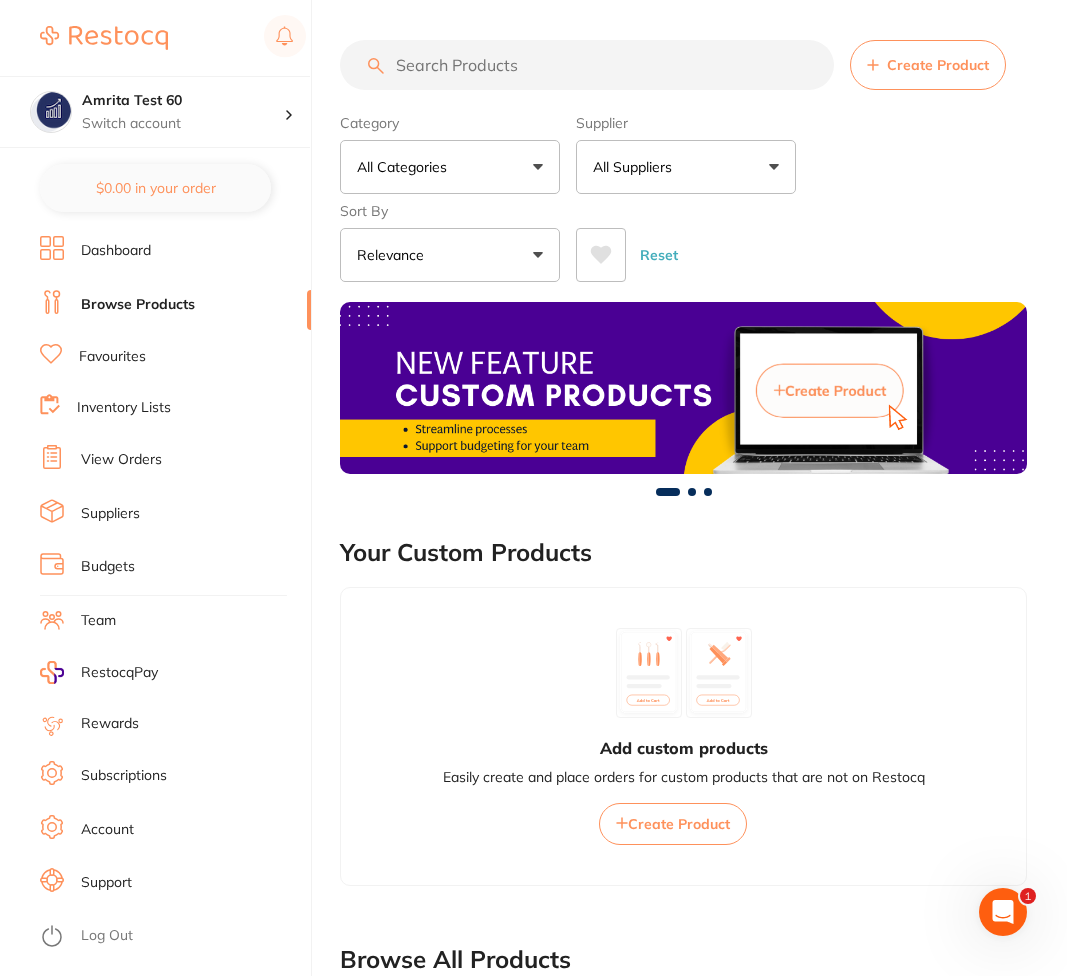 click on "All Suppliers" at bounding box center (636, 167) 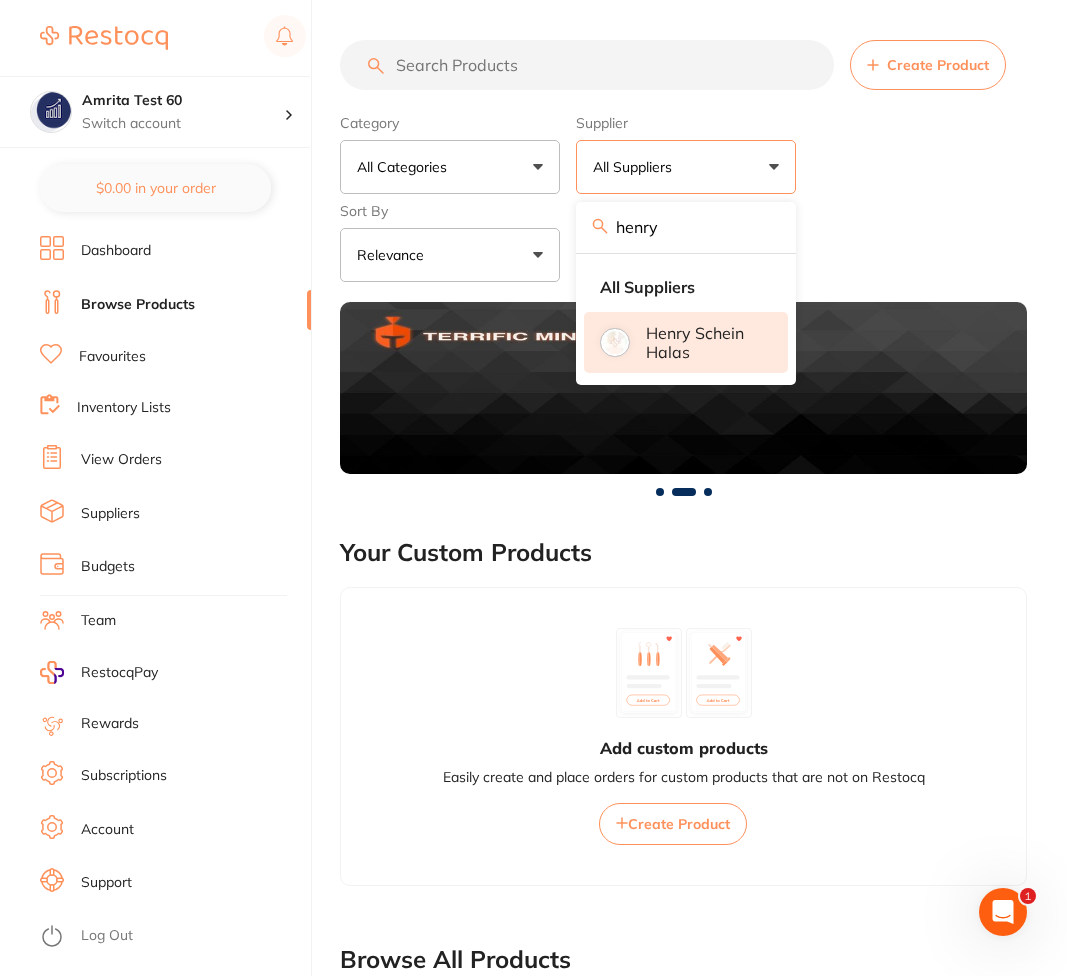 type on "henry" 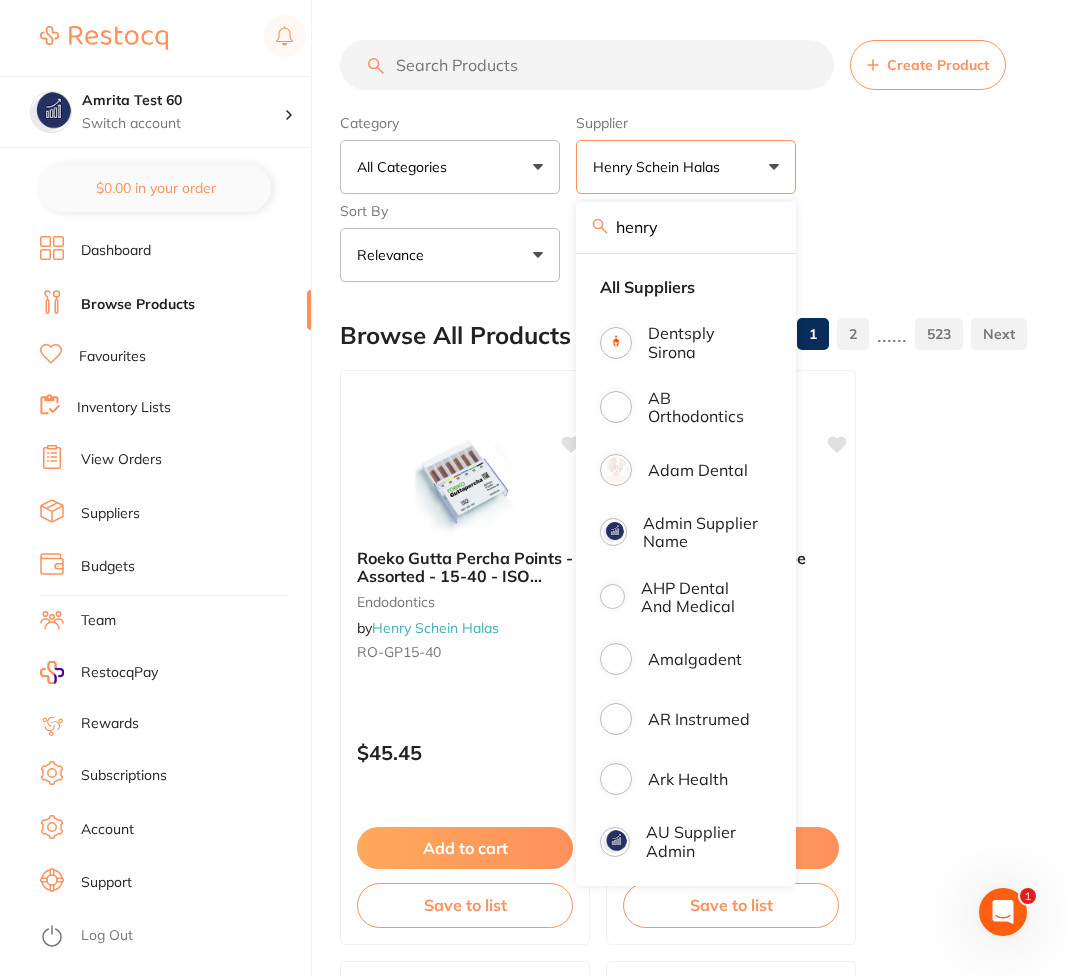 click on "Reset" at bounding box center [793, 247] 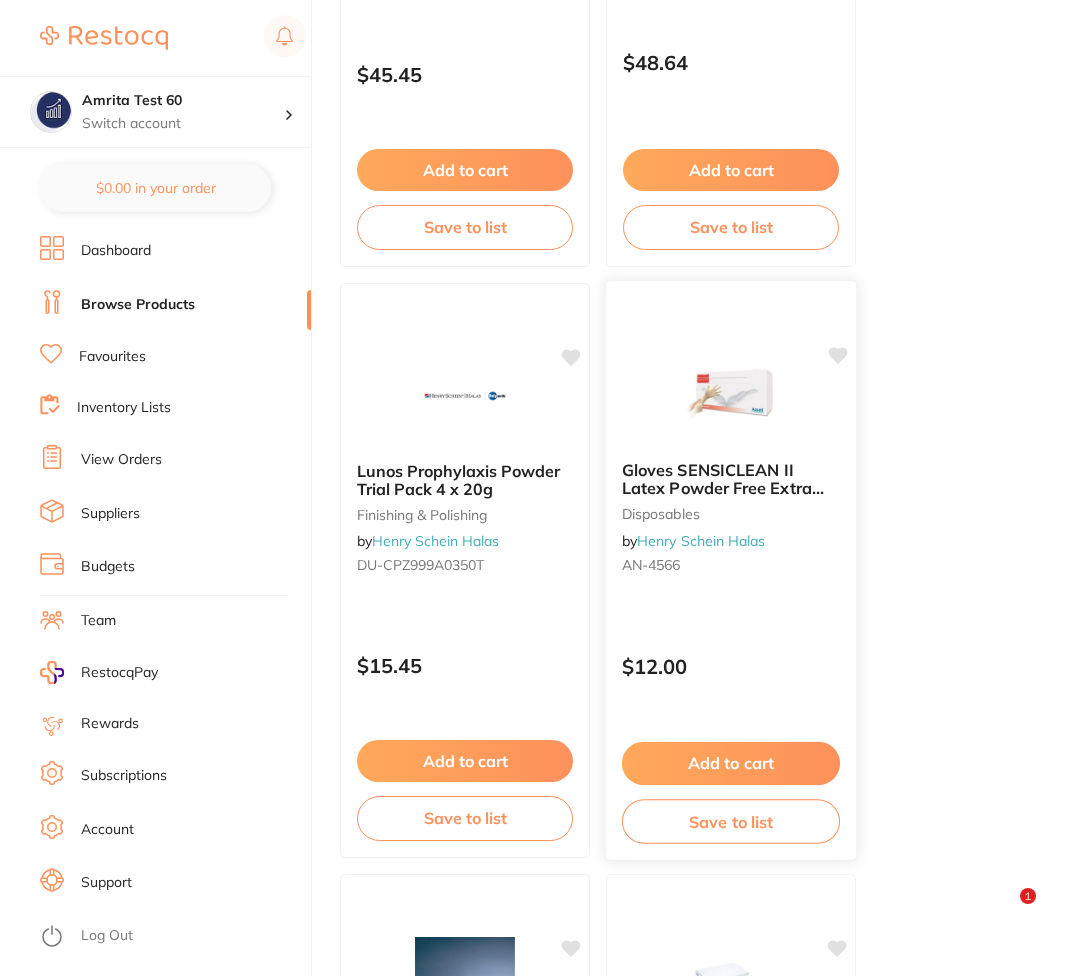 scroll, scrollTop: 720, scrollLeft: 0, axis: vertical 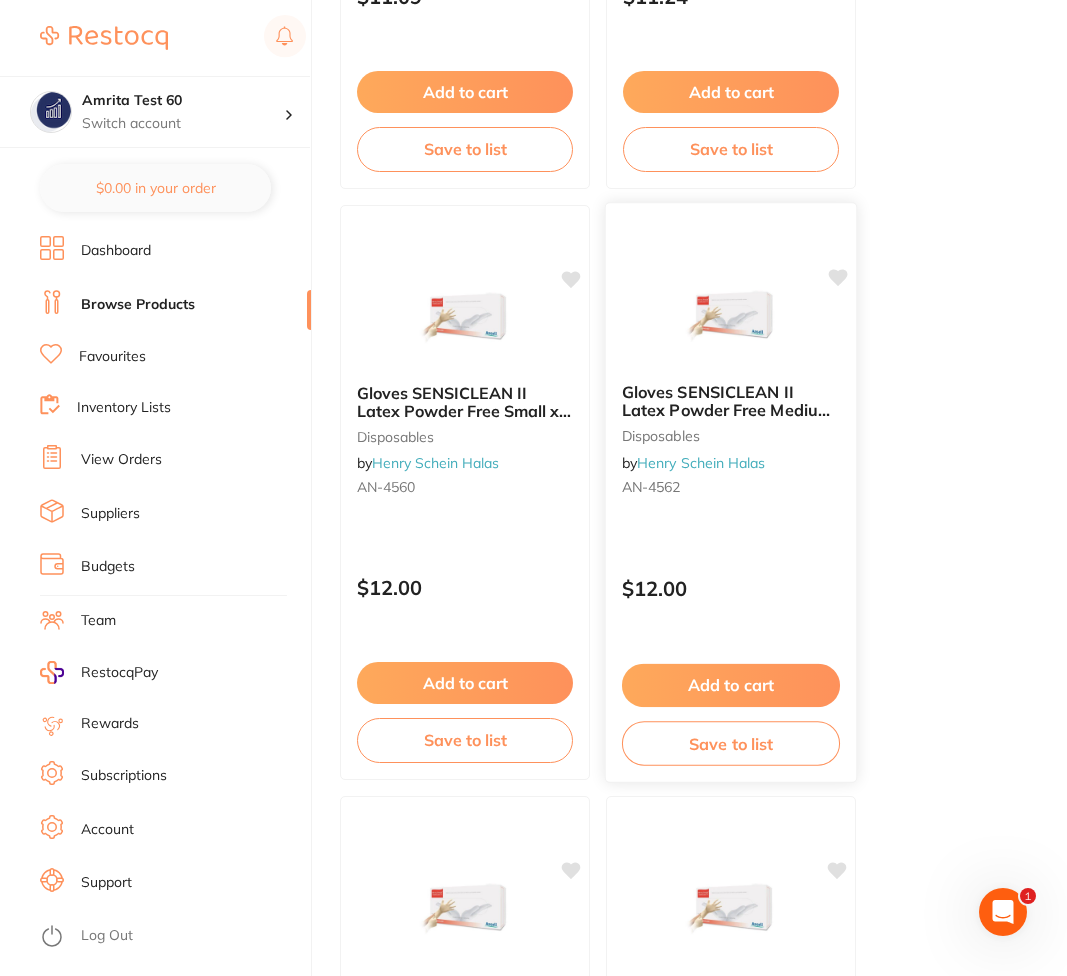 click on "Add to cart" at bounding box center (731, 685) 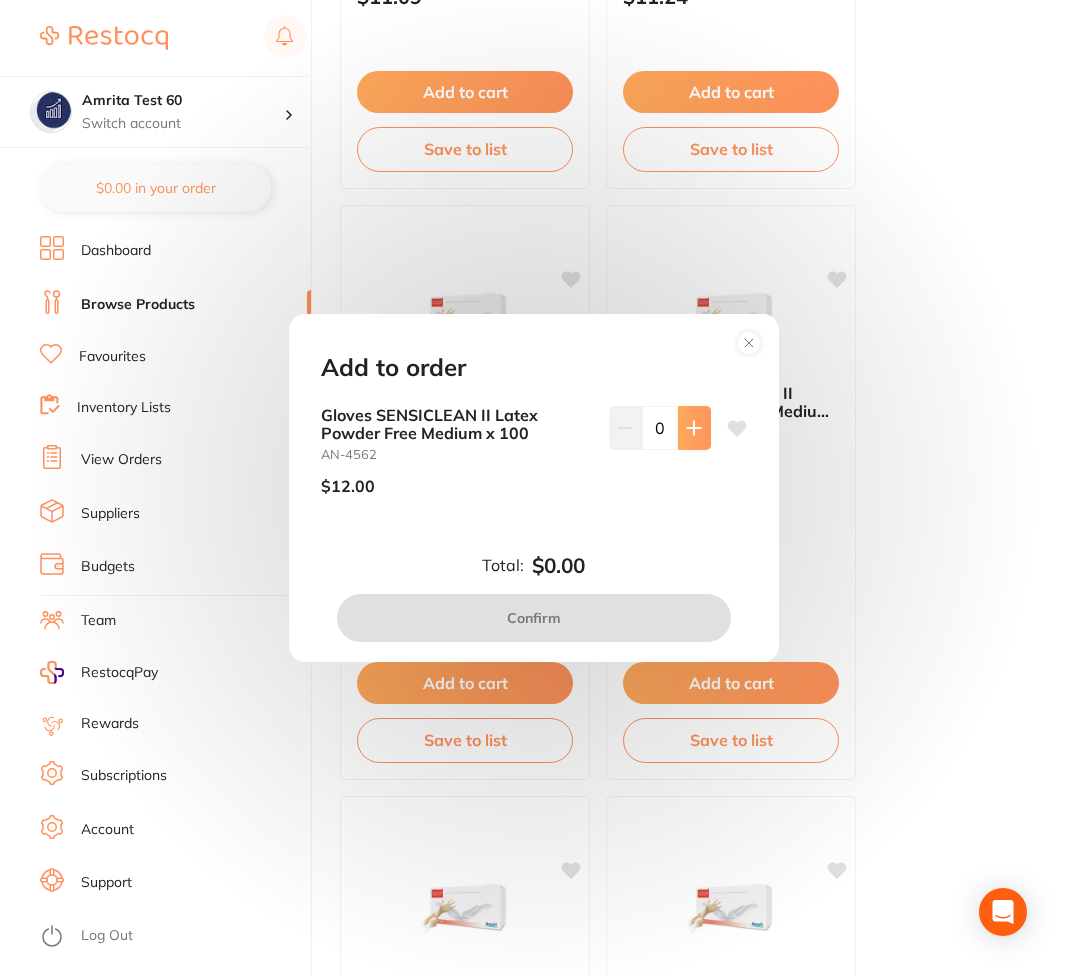 click 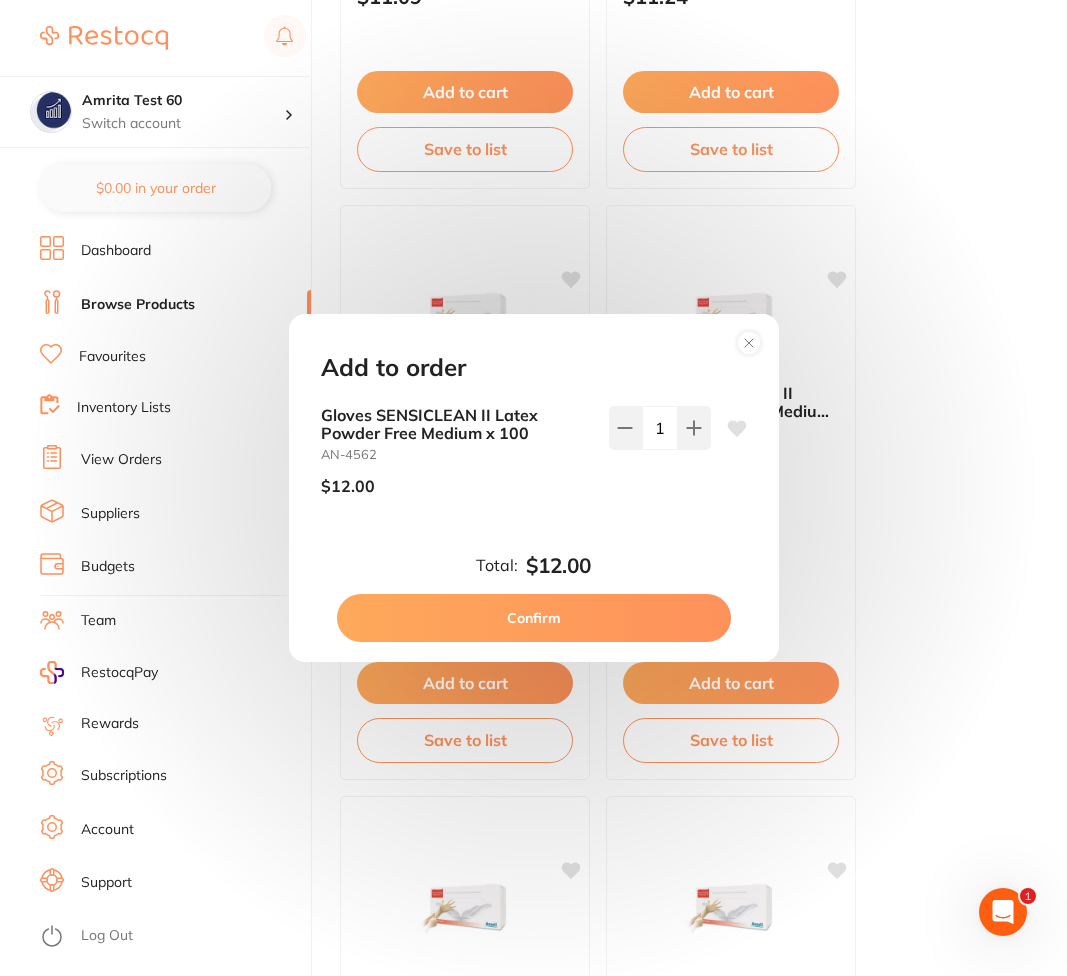 scroll, scrollTop: 0, scrollLeft: 0, axis: both 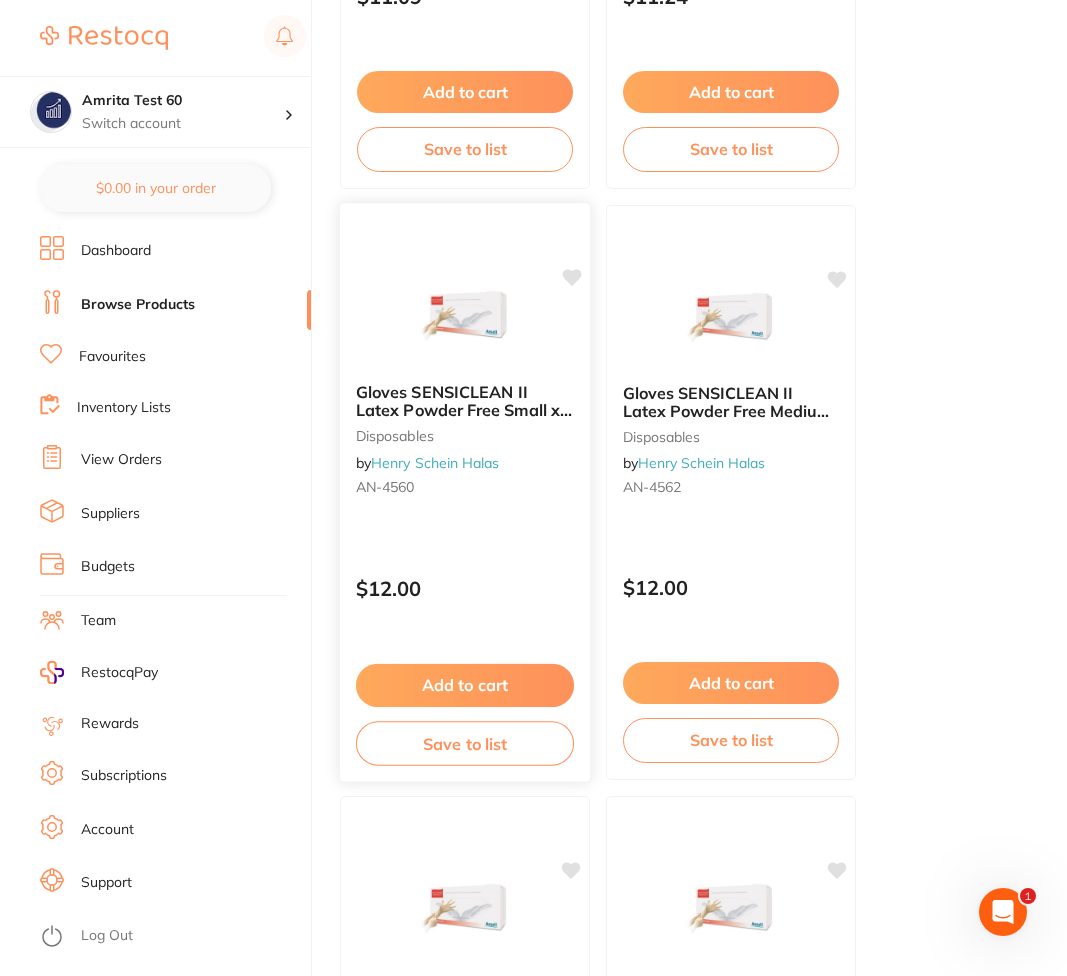 click on "Add to cart" at bounding box center [465, 685] 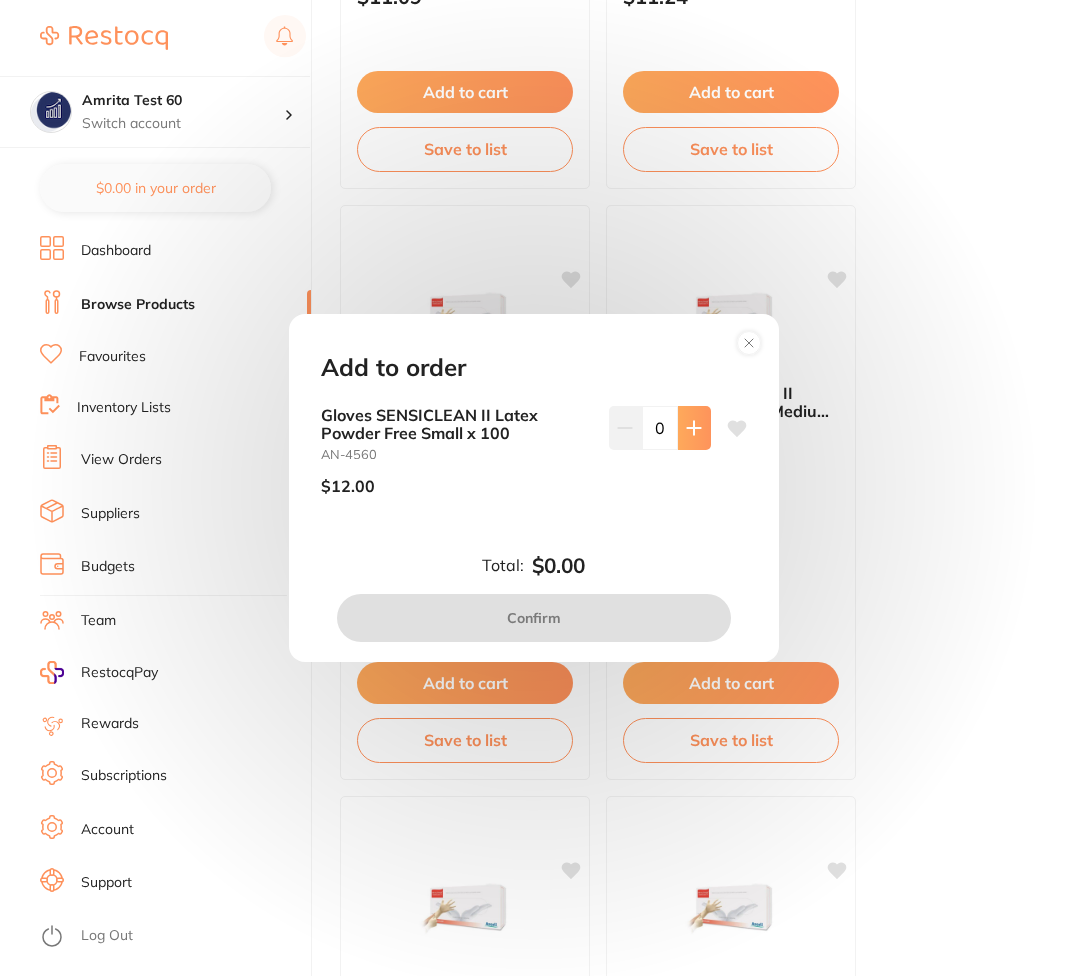 click at bounding box center (694, 428) 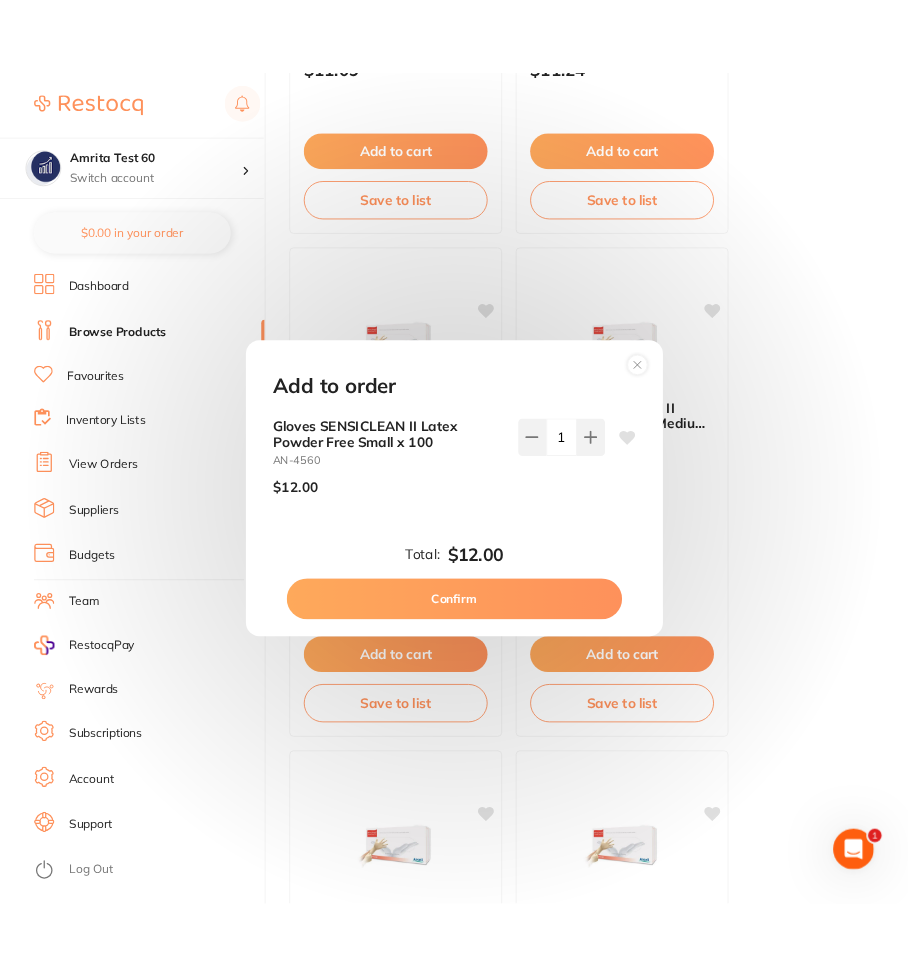 scroll, scrollTop: 0, scrollLeft: 0, axis: both 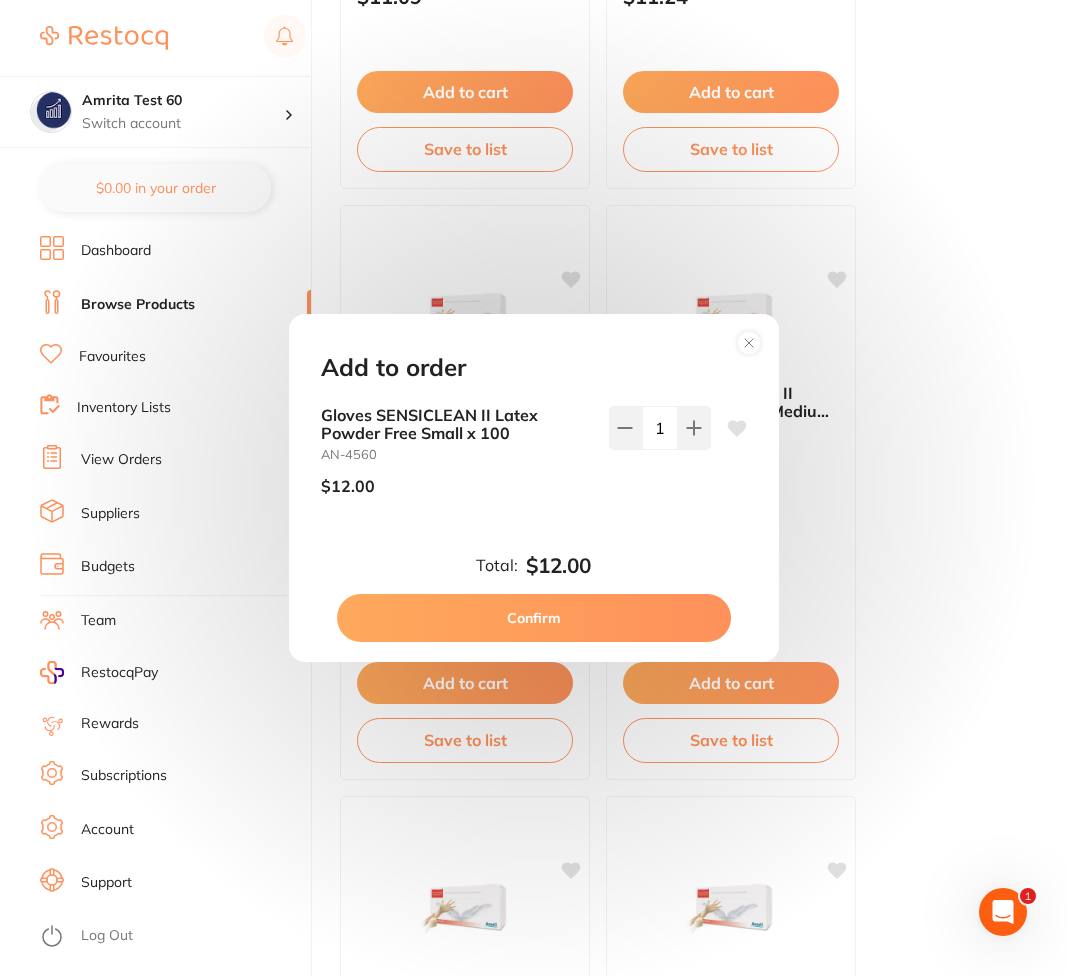 click on "Confirm" at bounding box center (534, 618) 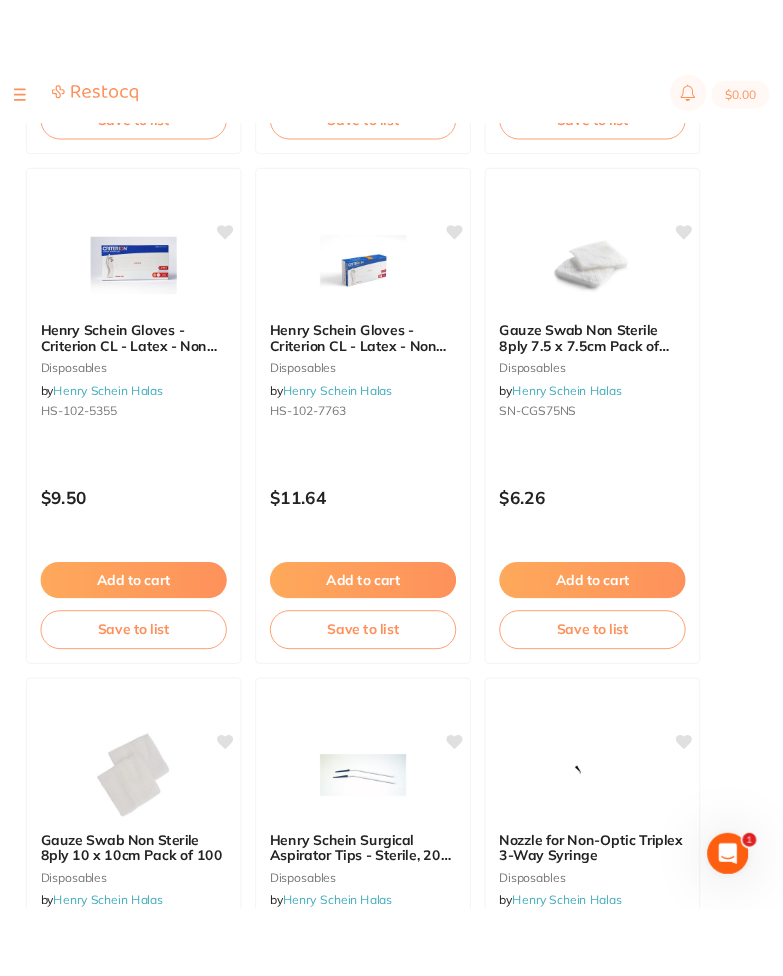 scroll, scrollTop: 3190, scrollLeft: 0, axis: vertical 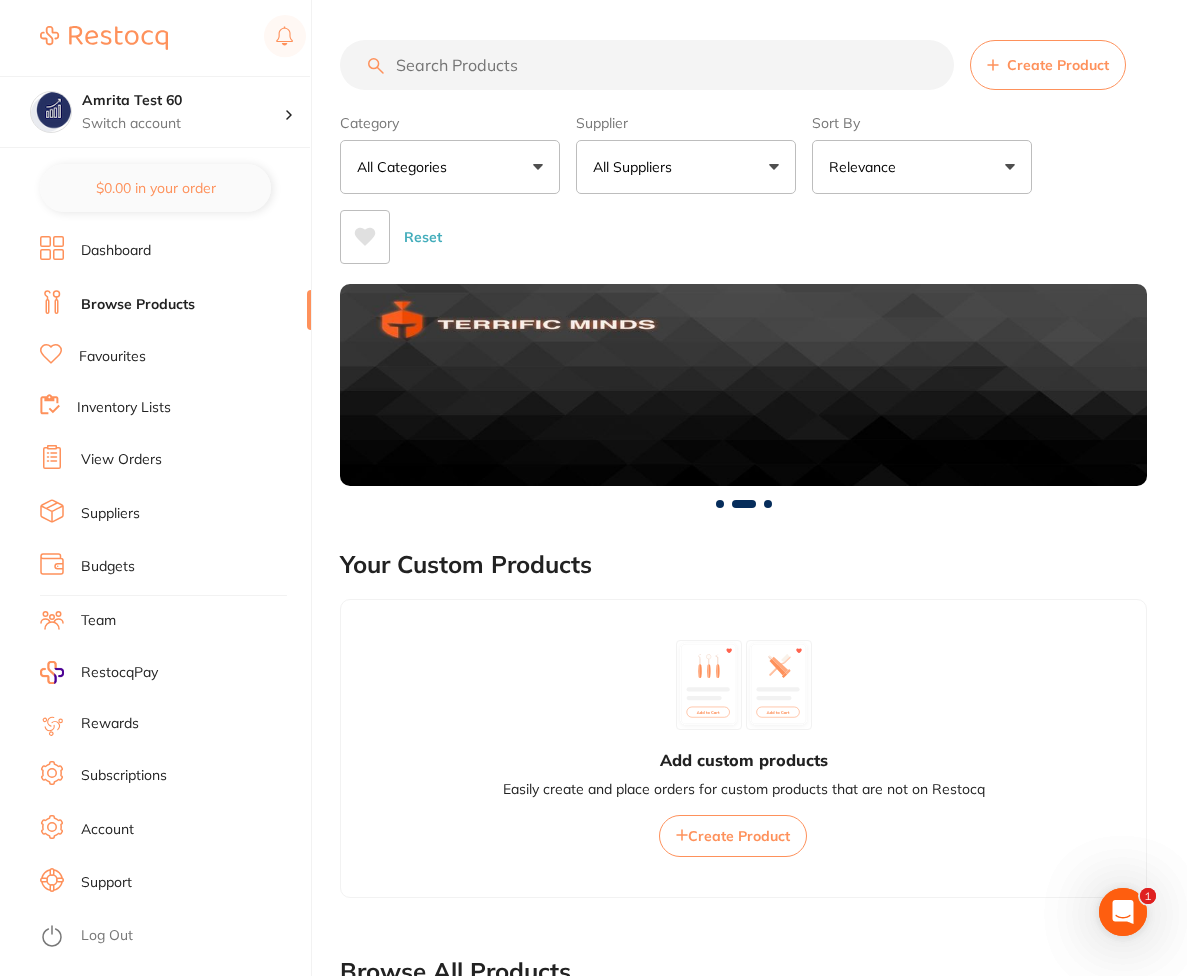 click on "All Suppliers" at bounding box center [686, 167] 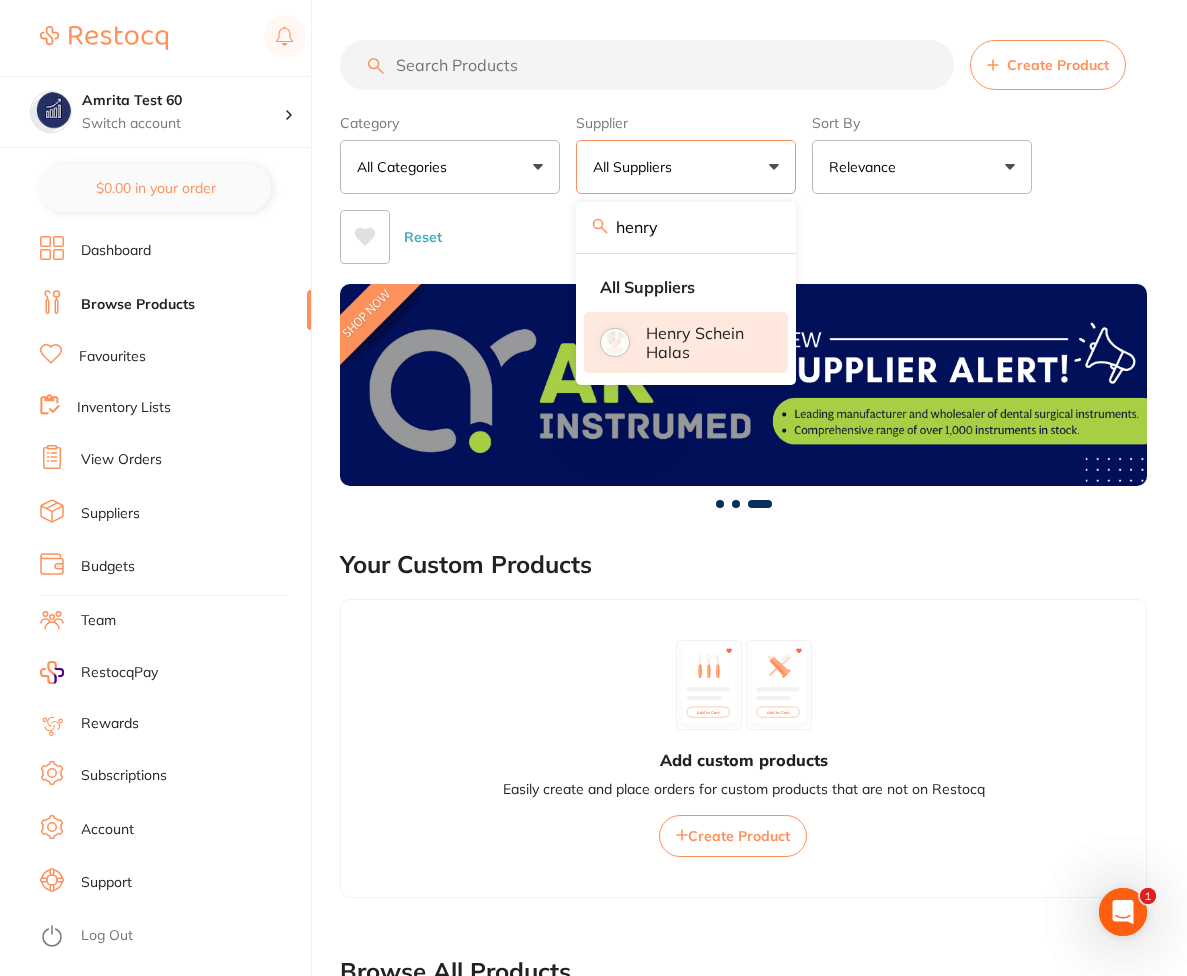 type on "henry" 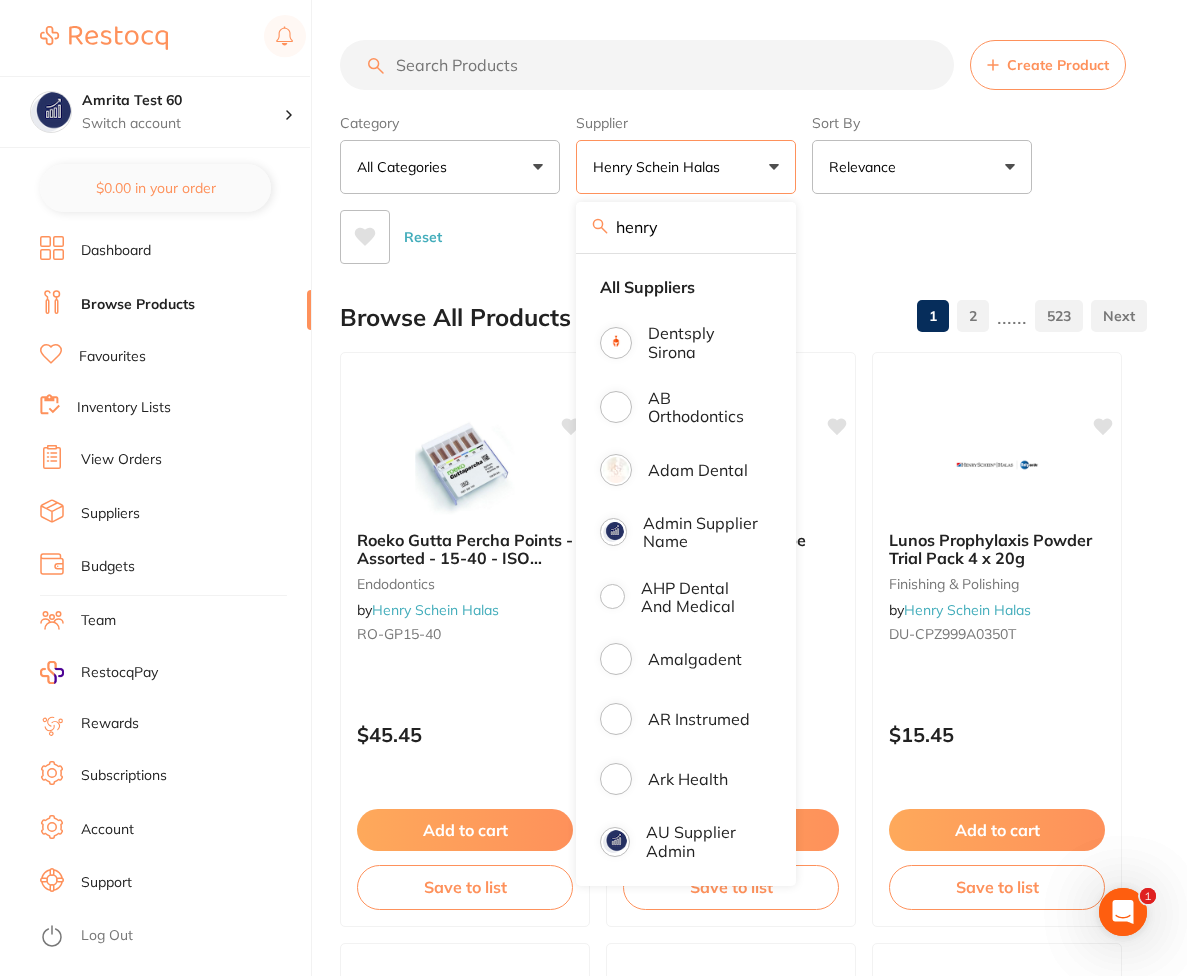 click on "Reset" at bounding box center (735, 229) 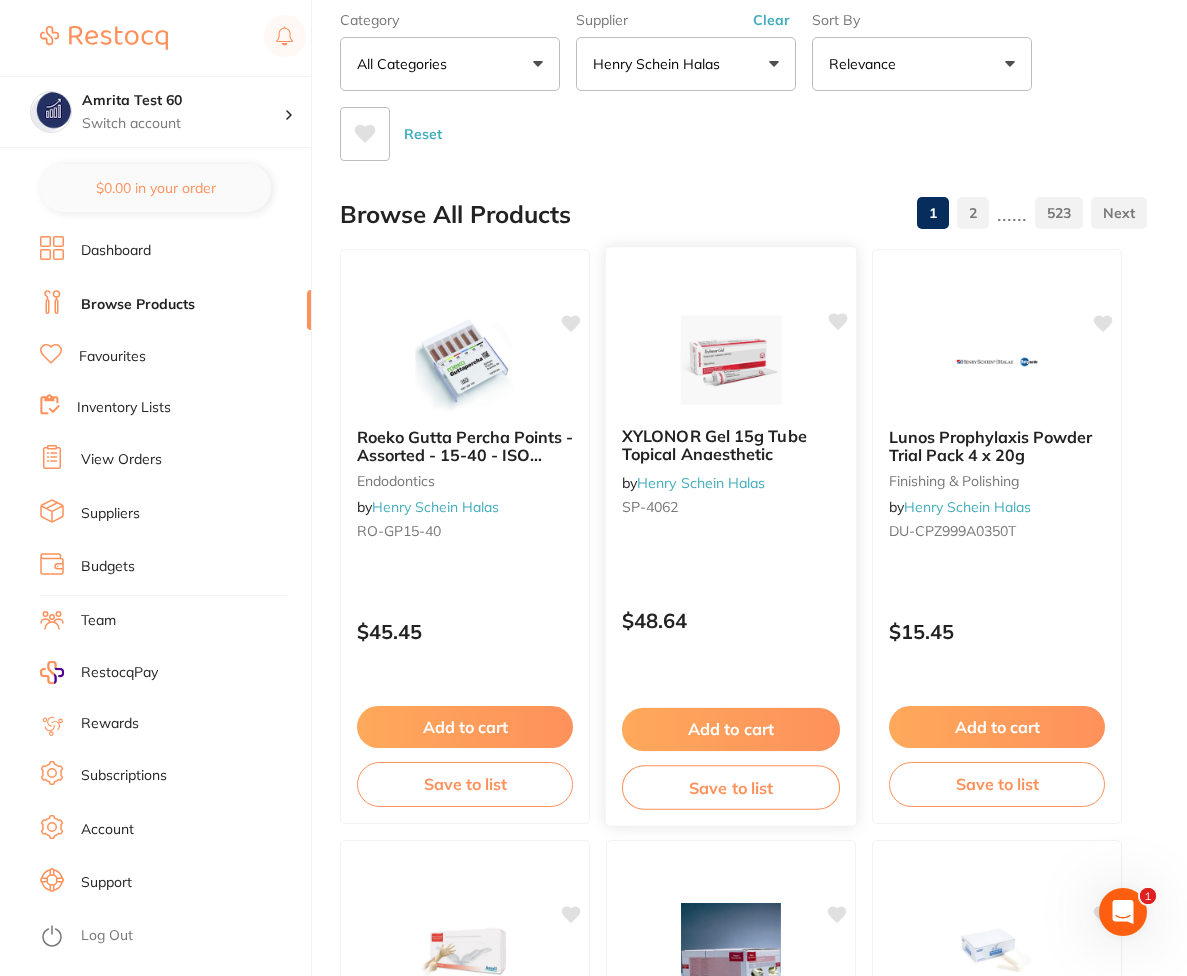 scroll, scrollTop: 600, scrollLeft: 0, axis: vertical 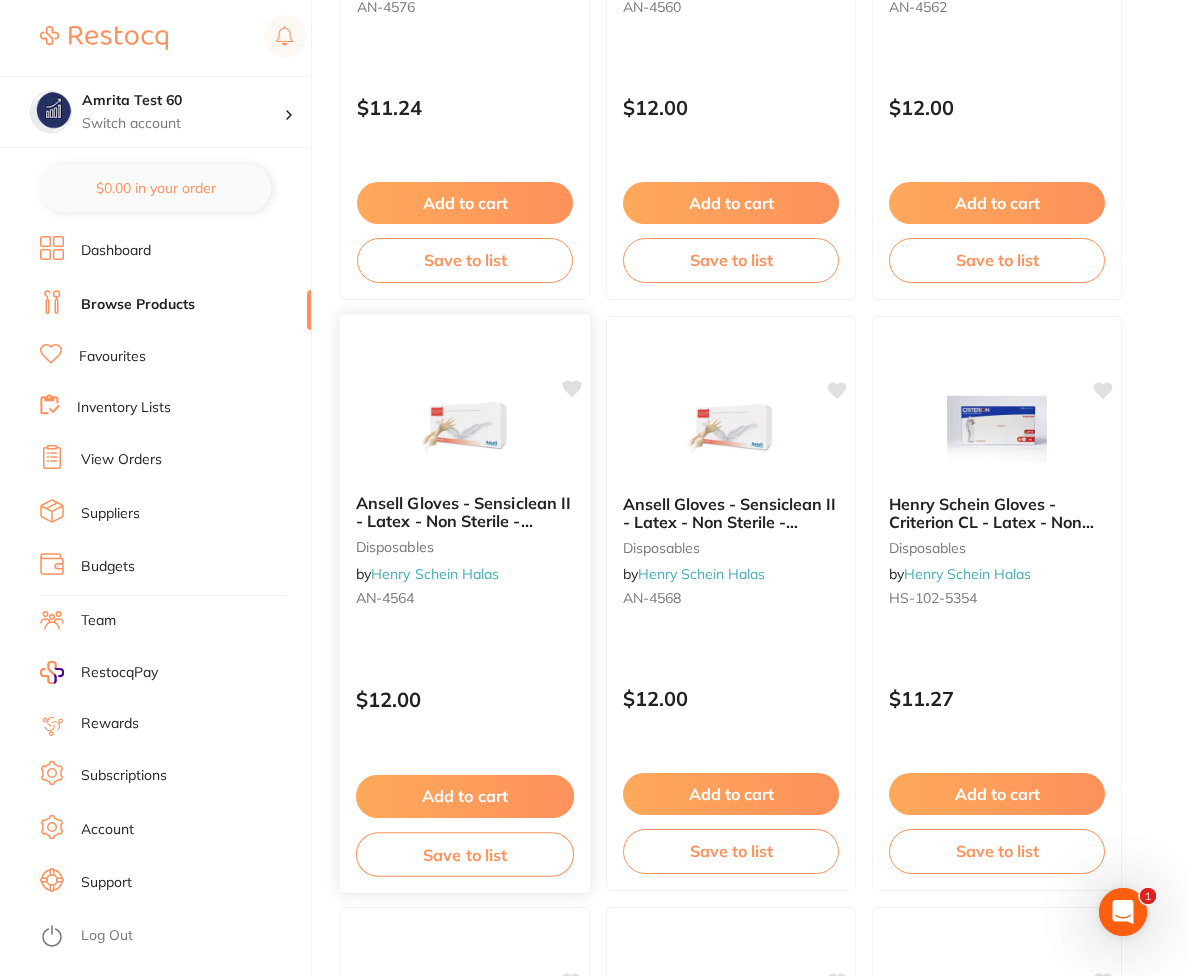click on "Add to cart" at bounding box center (465, 796) 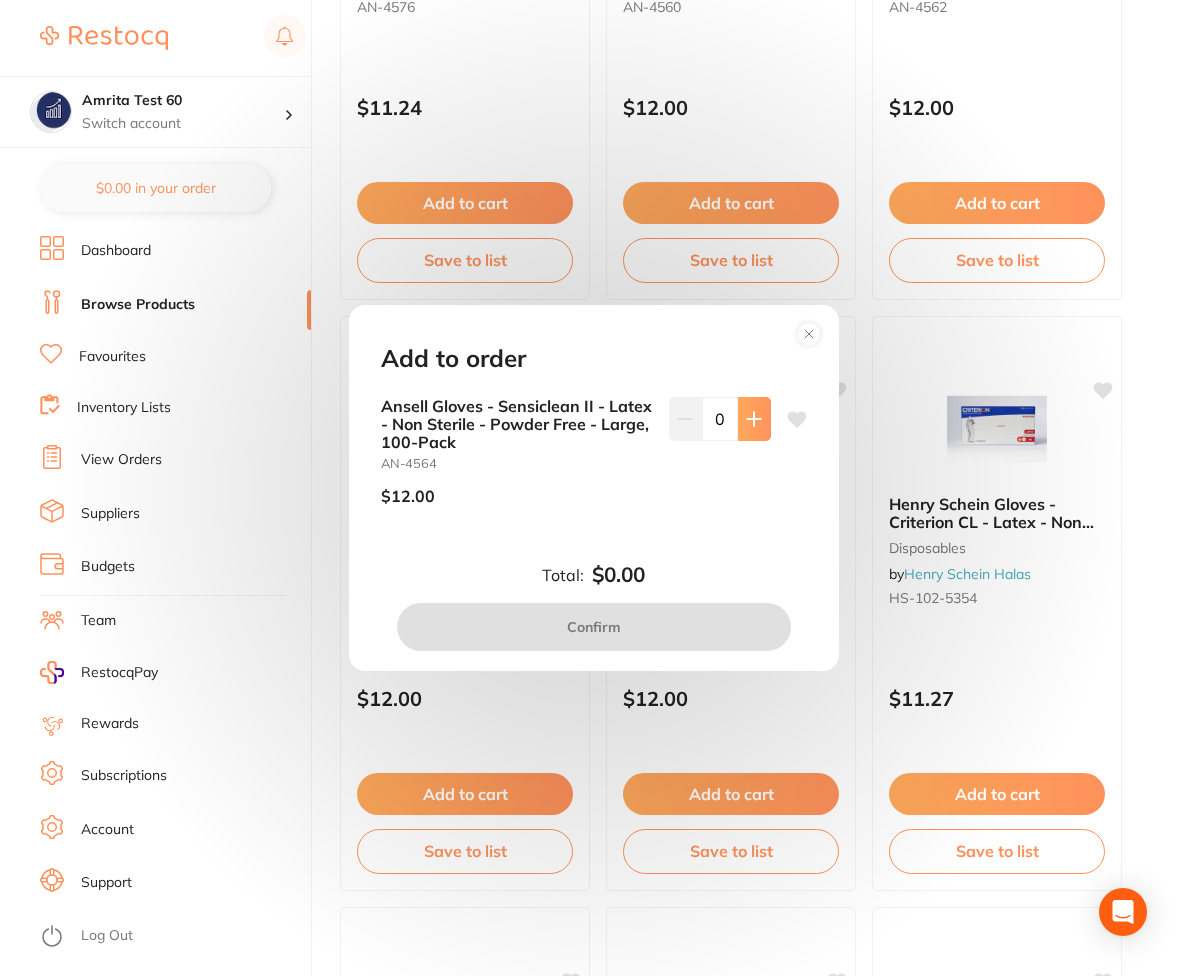click 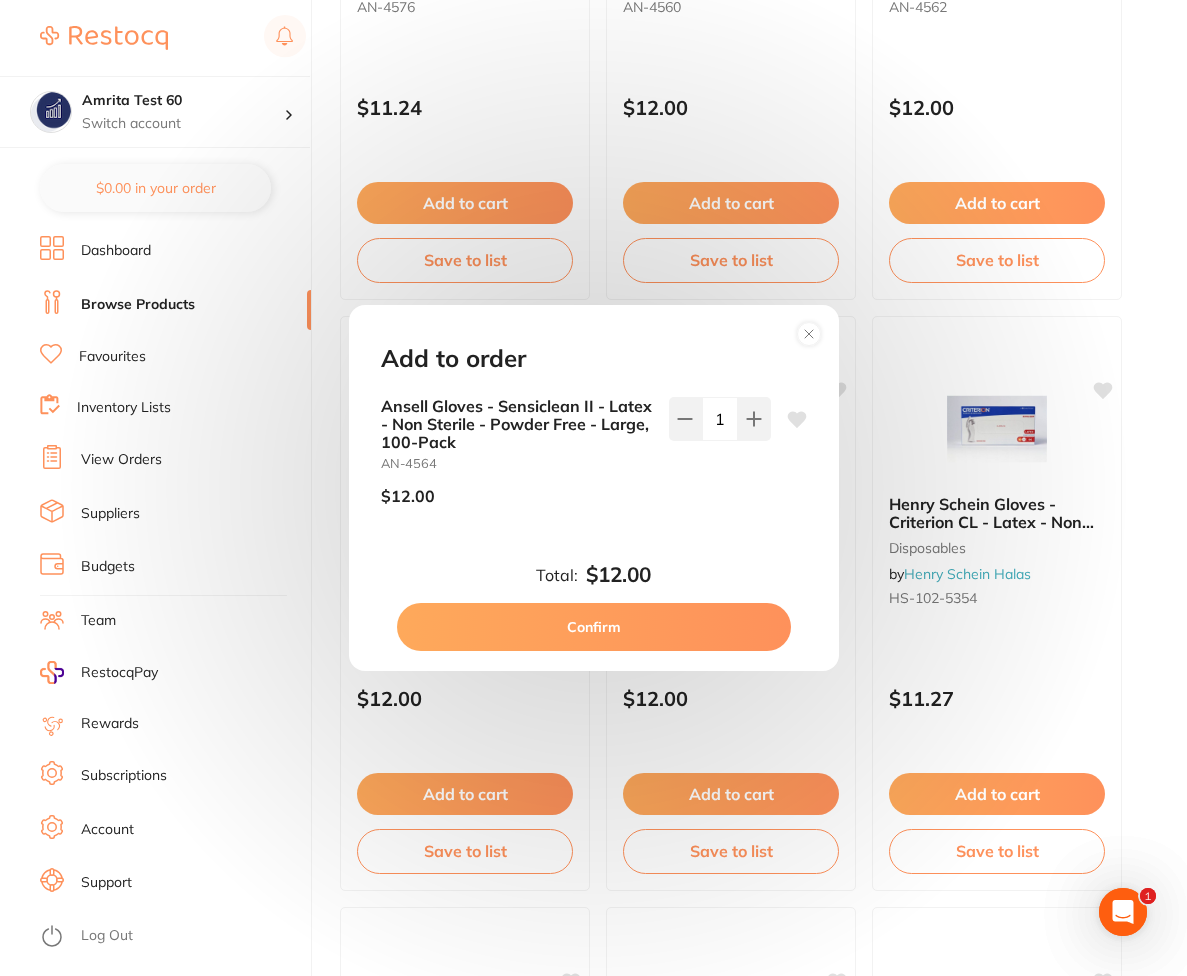 scroll, scrollTop: 0, scrollLeft: 0, axis: both 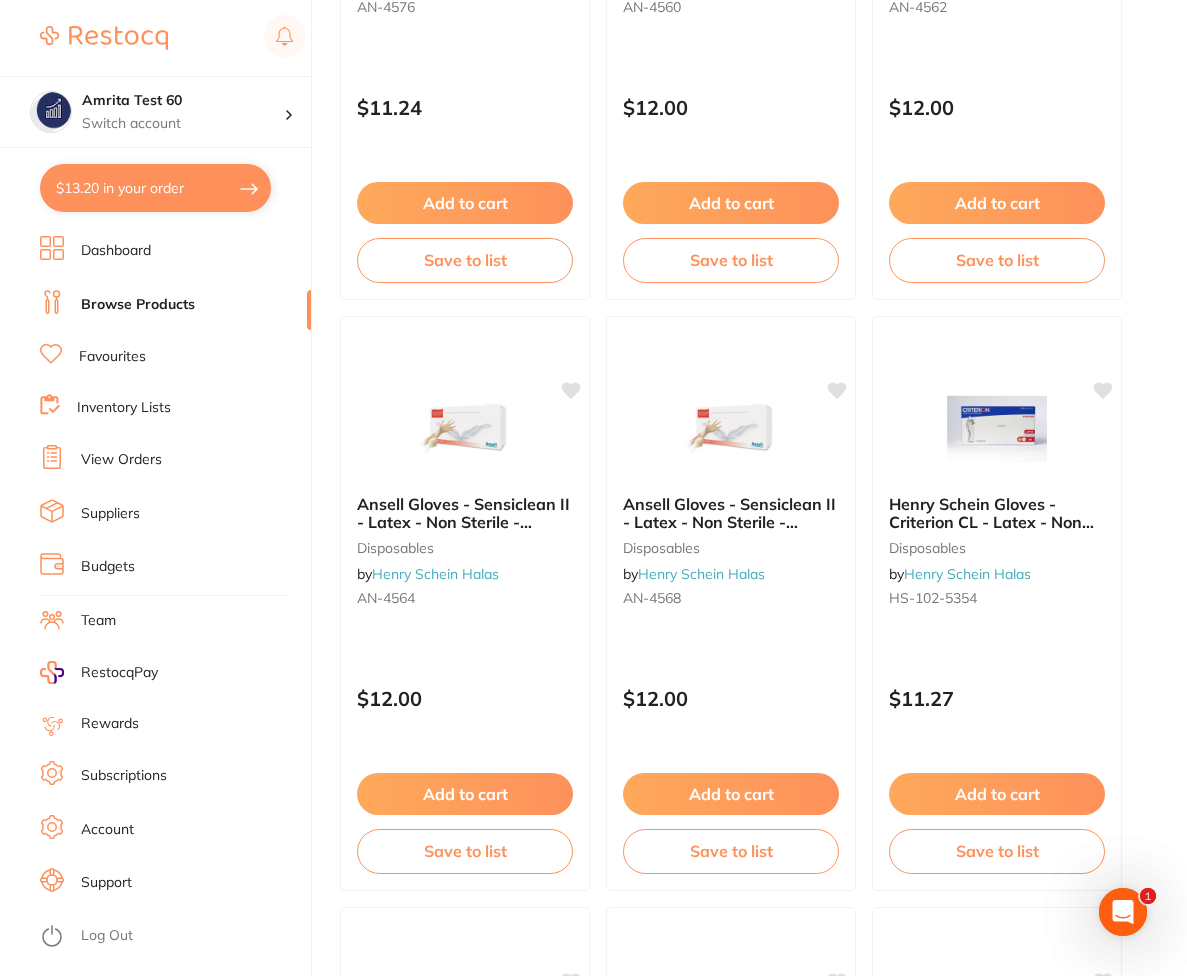 click on "$13.20   in your order" at bounding box center (155, 188) 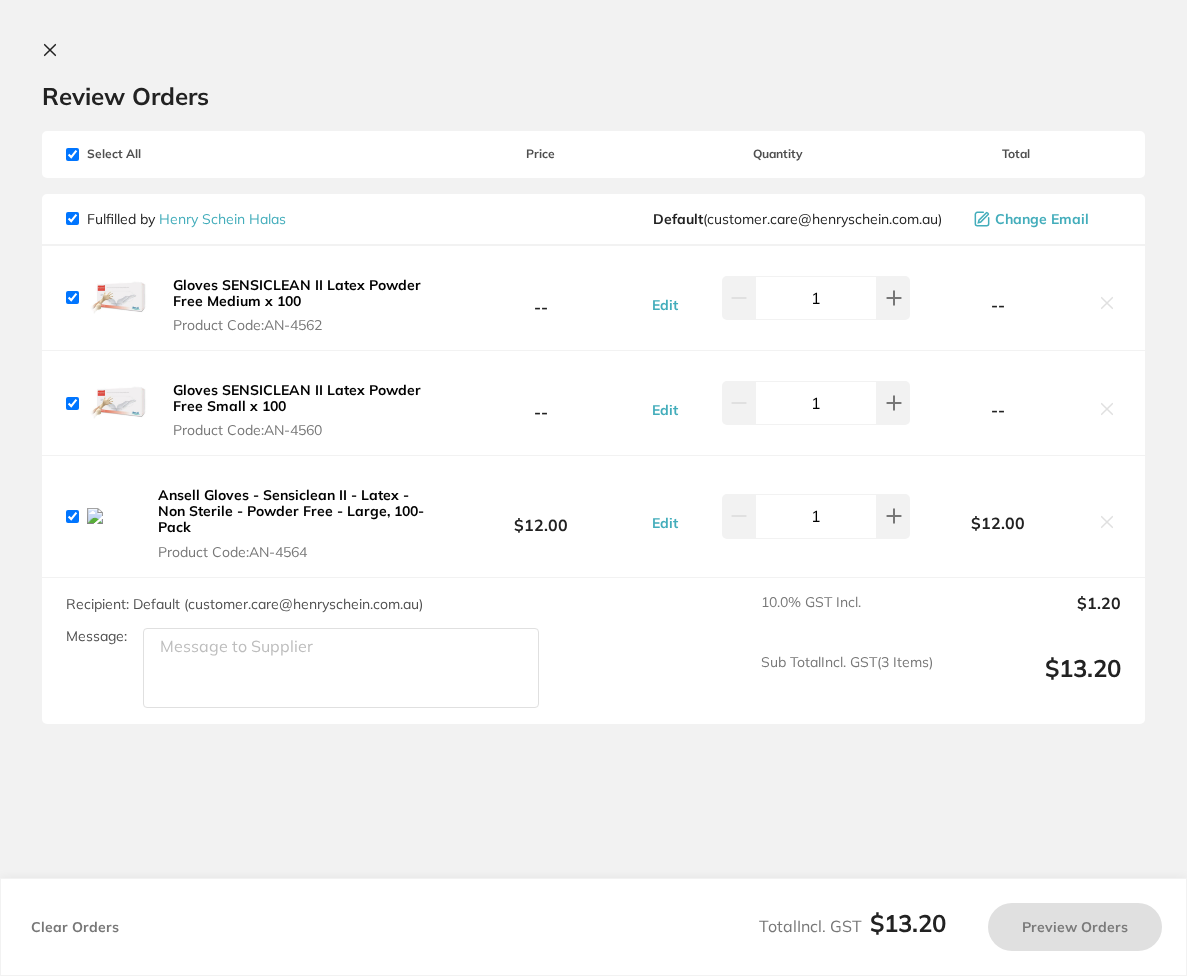 scroll, scrollTop: 0, scrollLeft: 0, axis: both 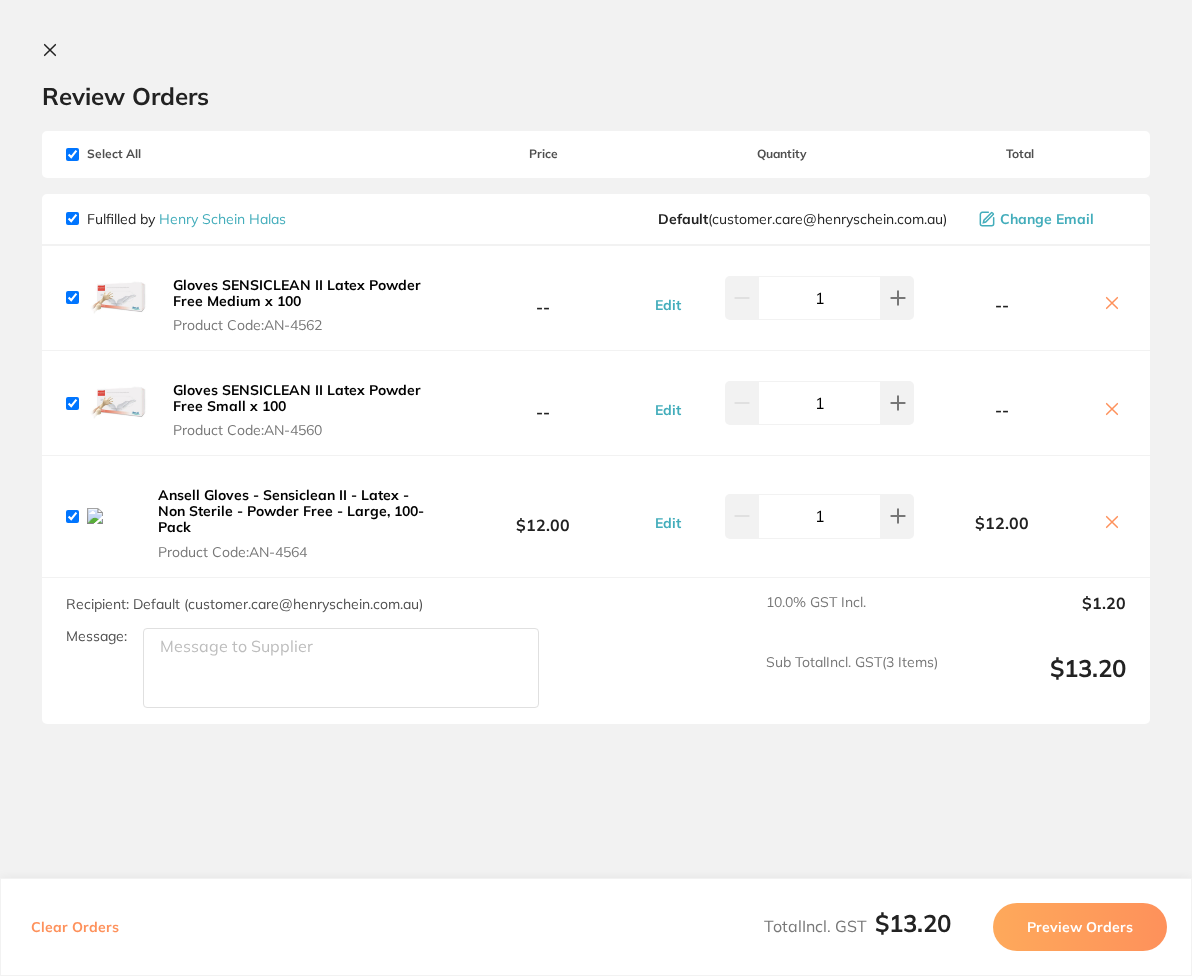 click 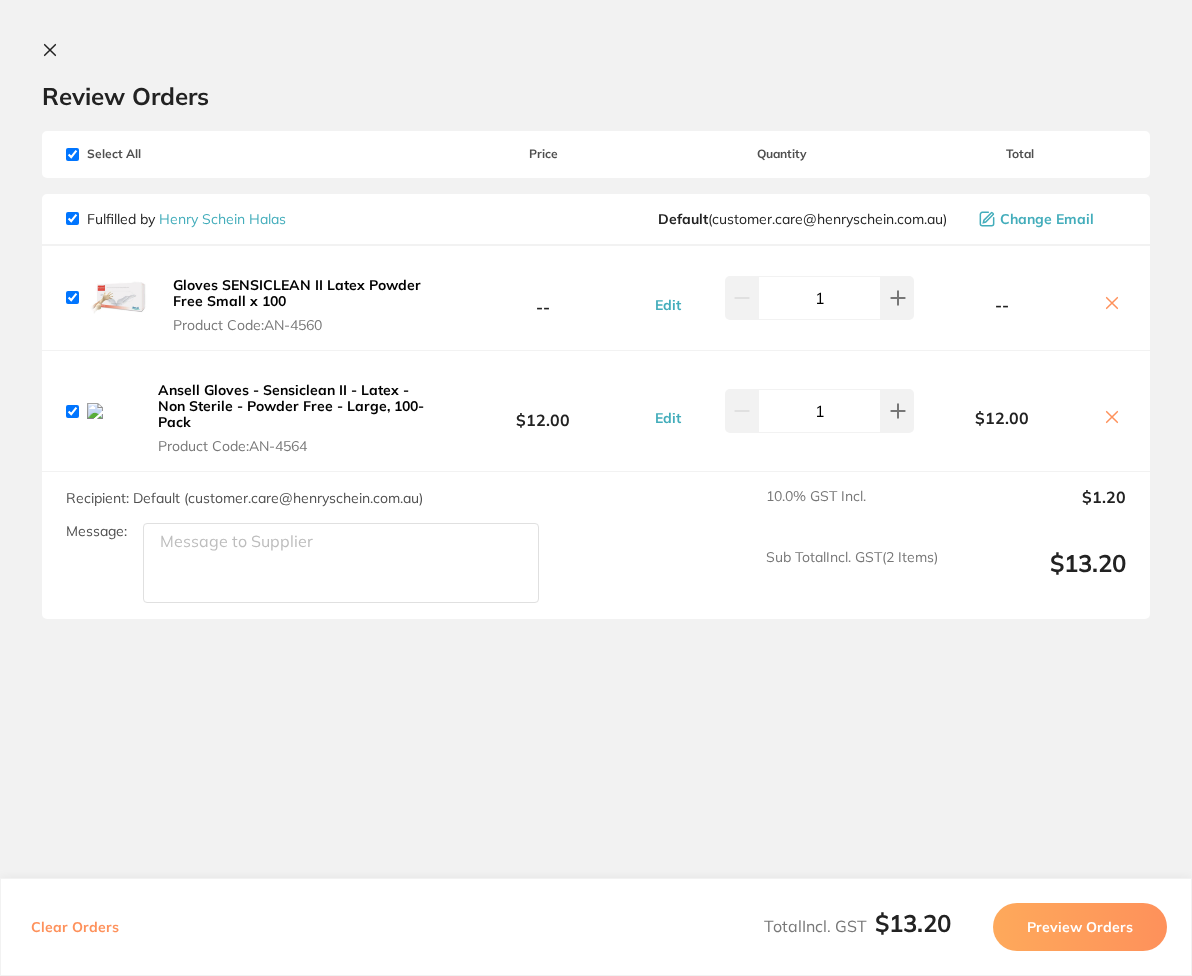 click 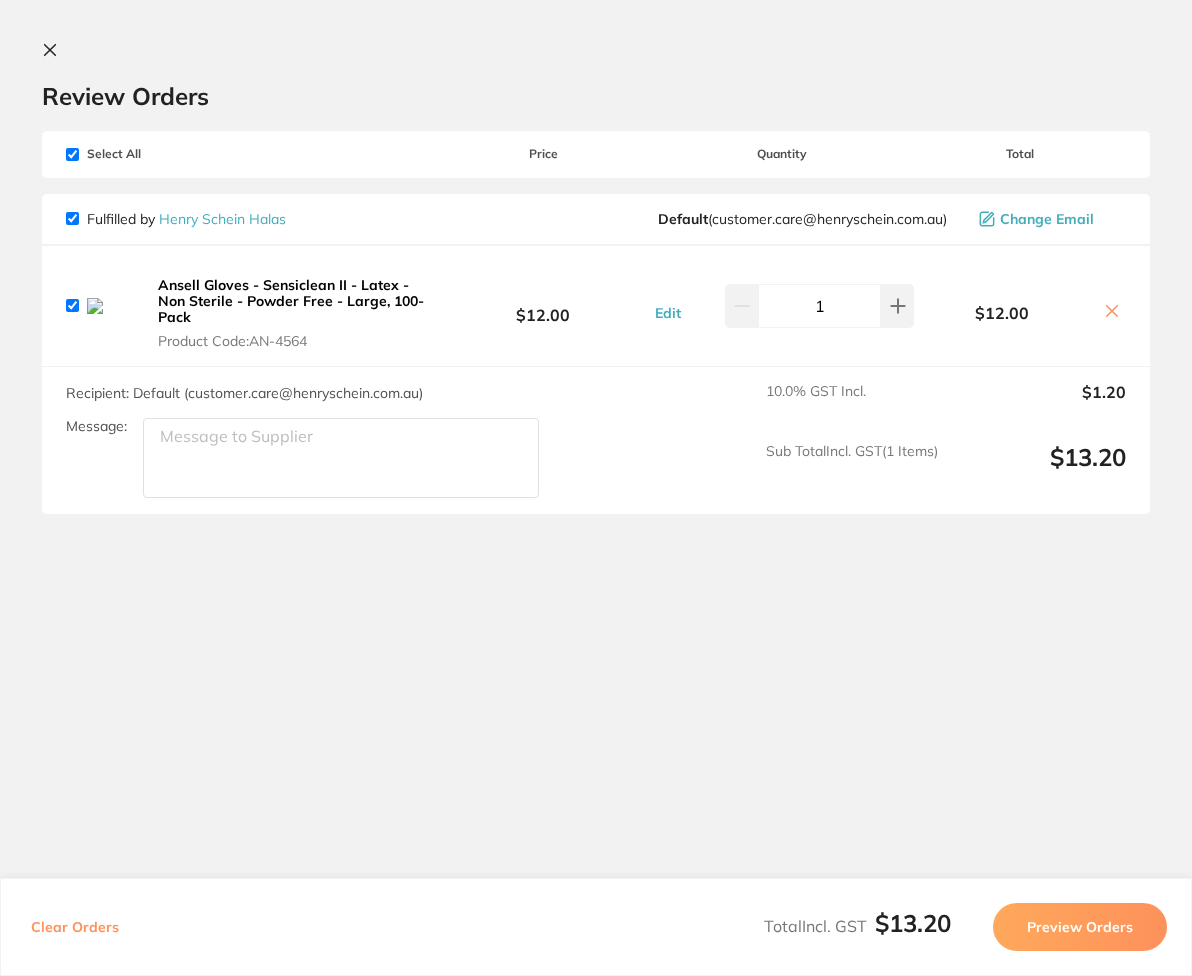 click 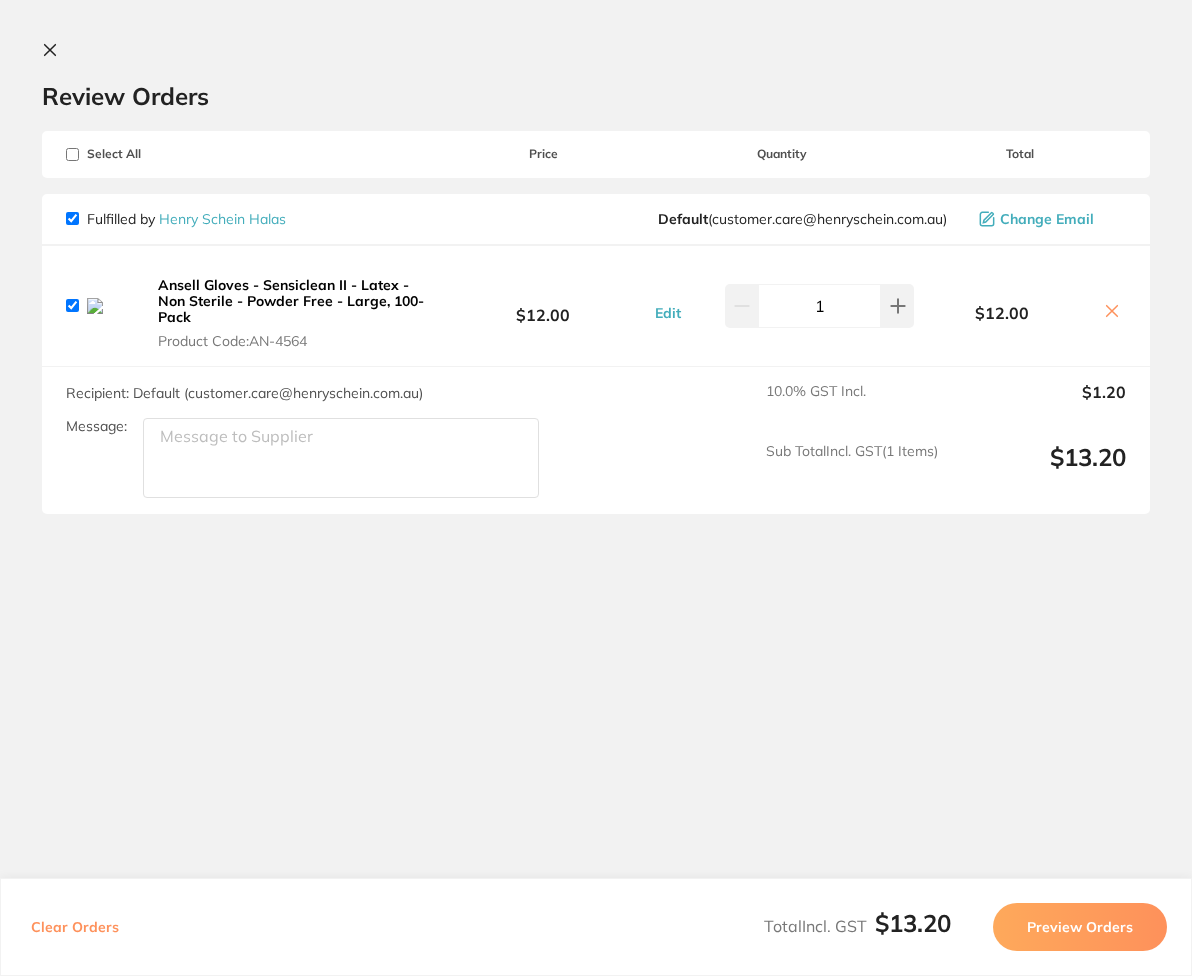 checkbox on "false" 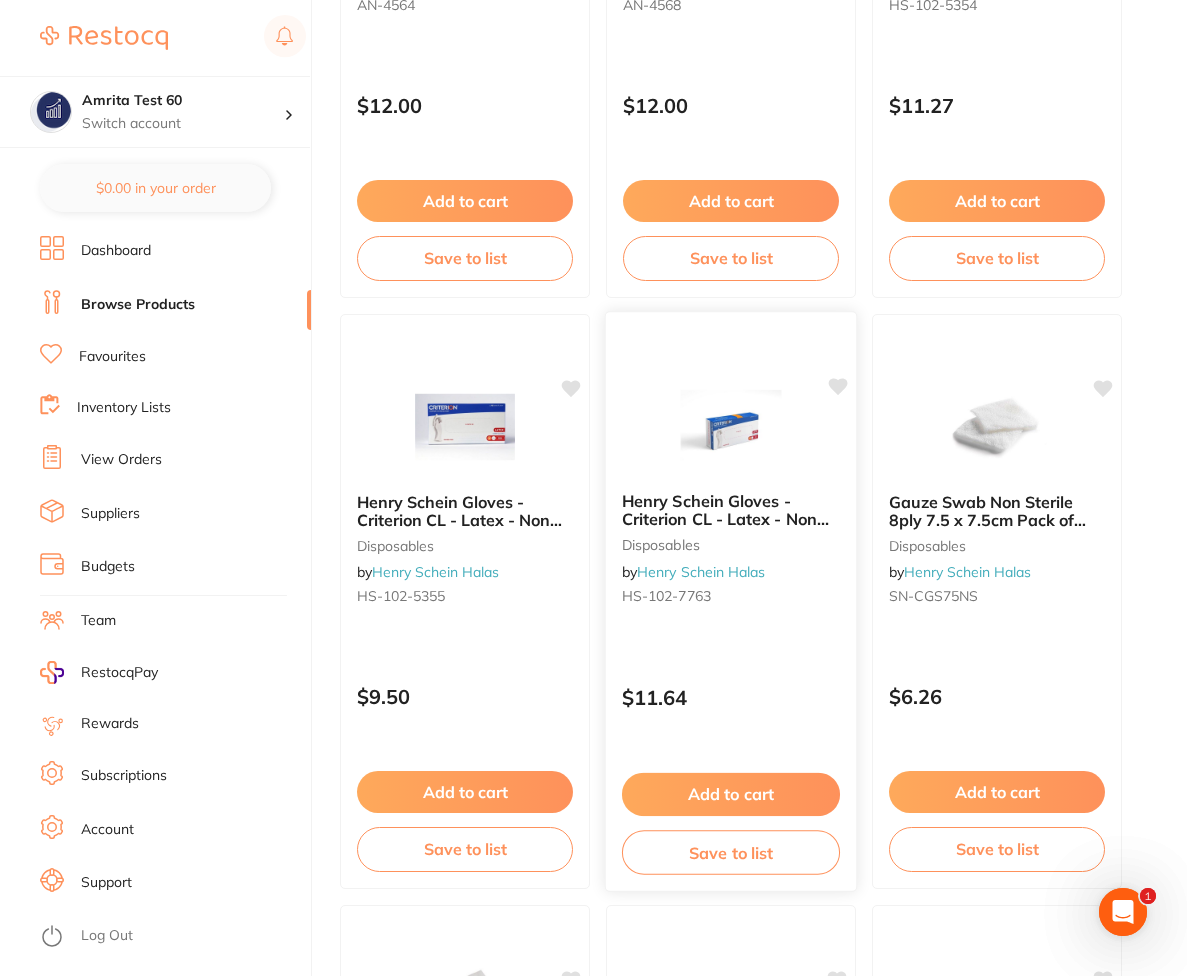 scroll, scrollTop: 3000, scrollLeft: 0, axis: vertical 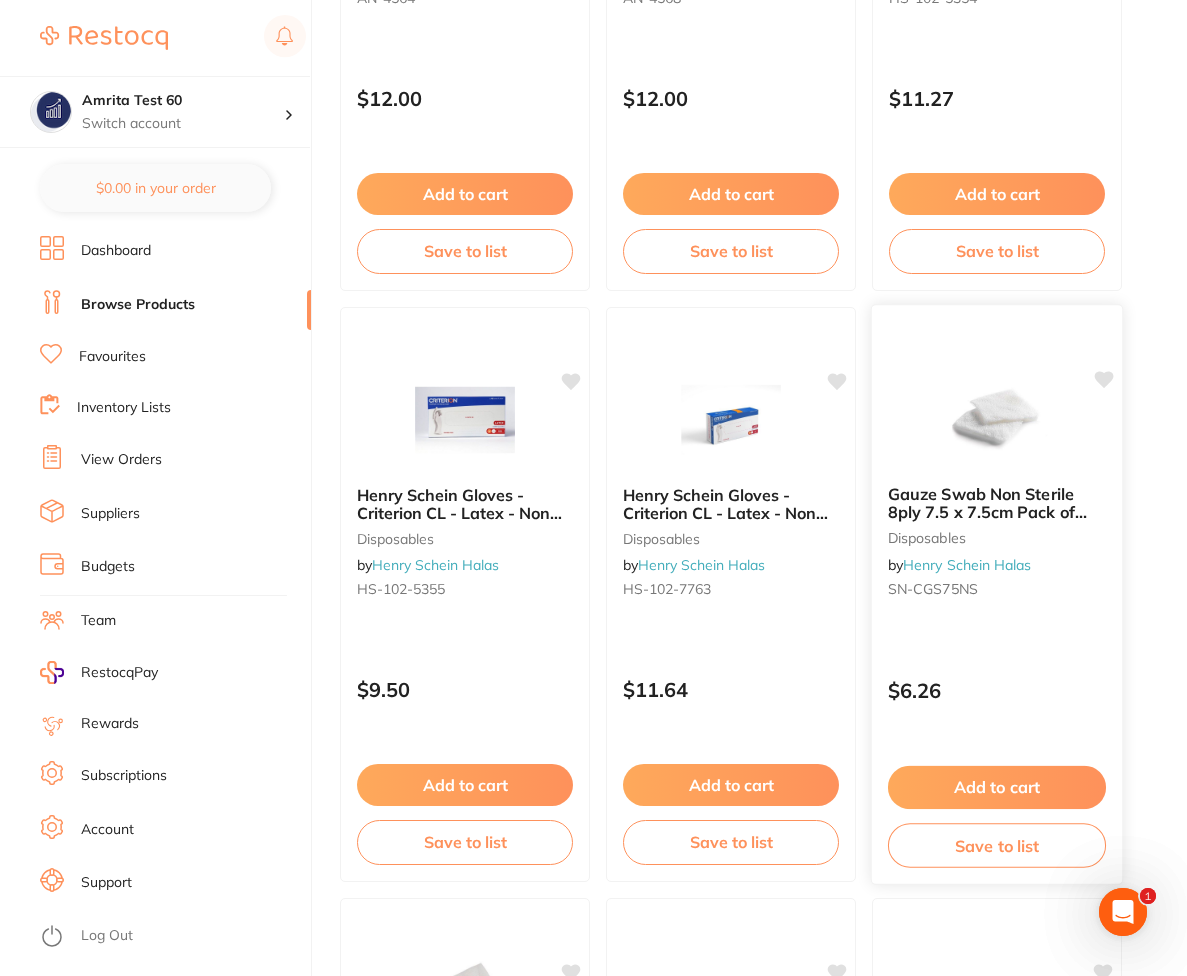 click on "Add to cart" at bounding box center [997, 787] 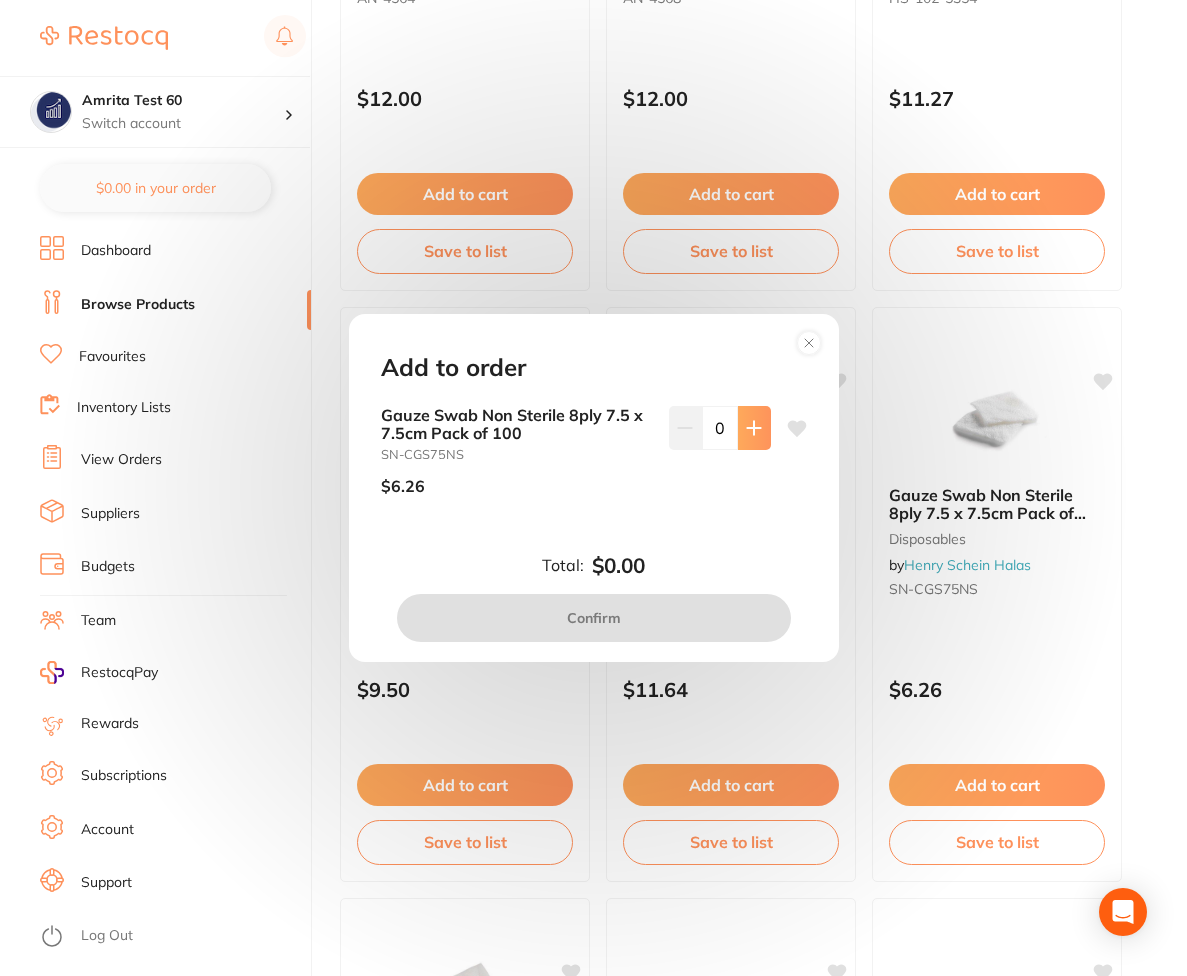 click at bounding box center (754, 428) 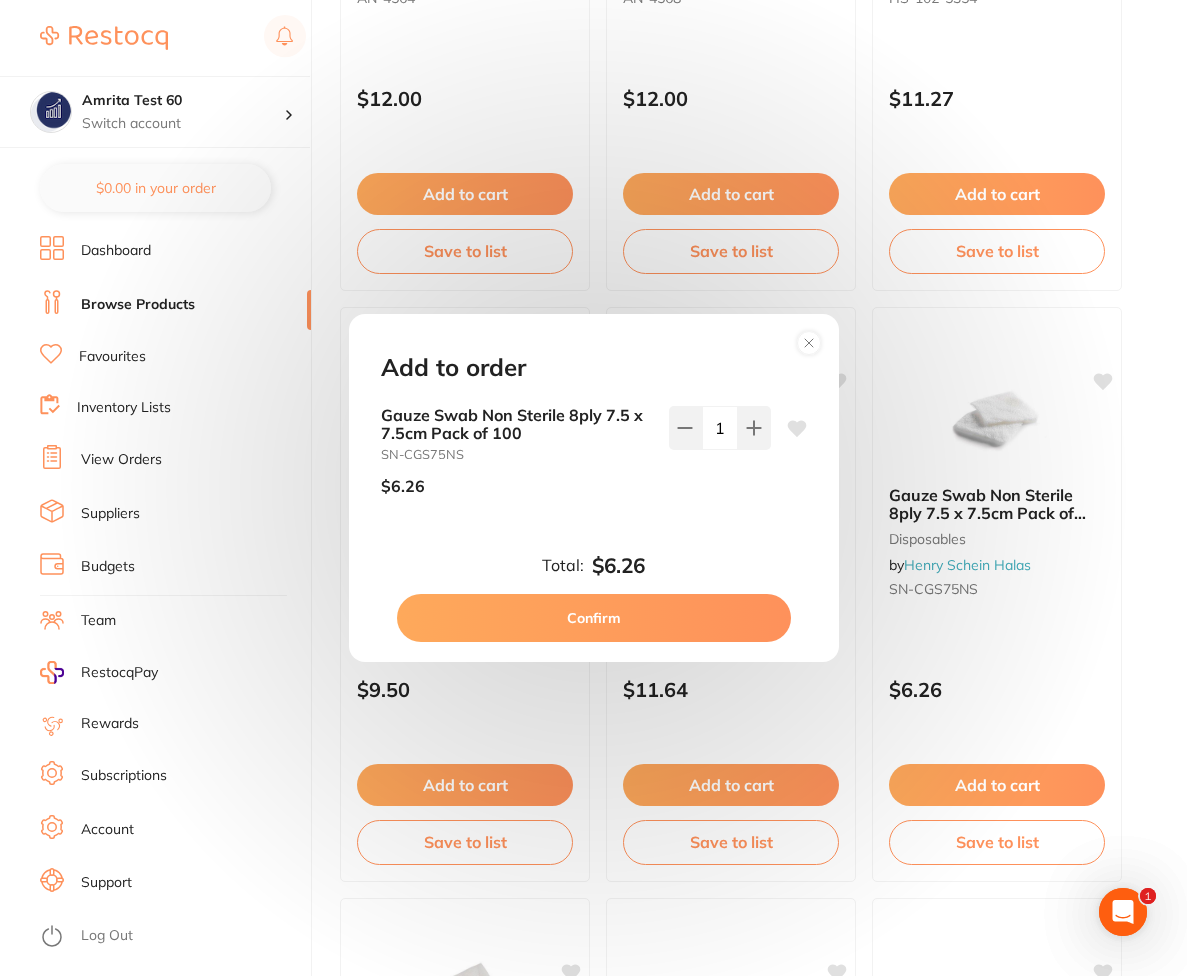 scroll, scrollTop: 0, scrollLeft: 0, axis: both 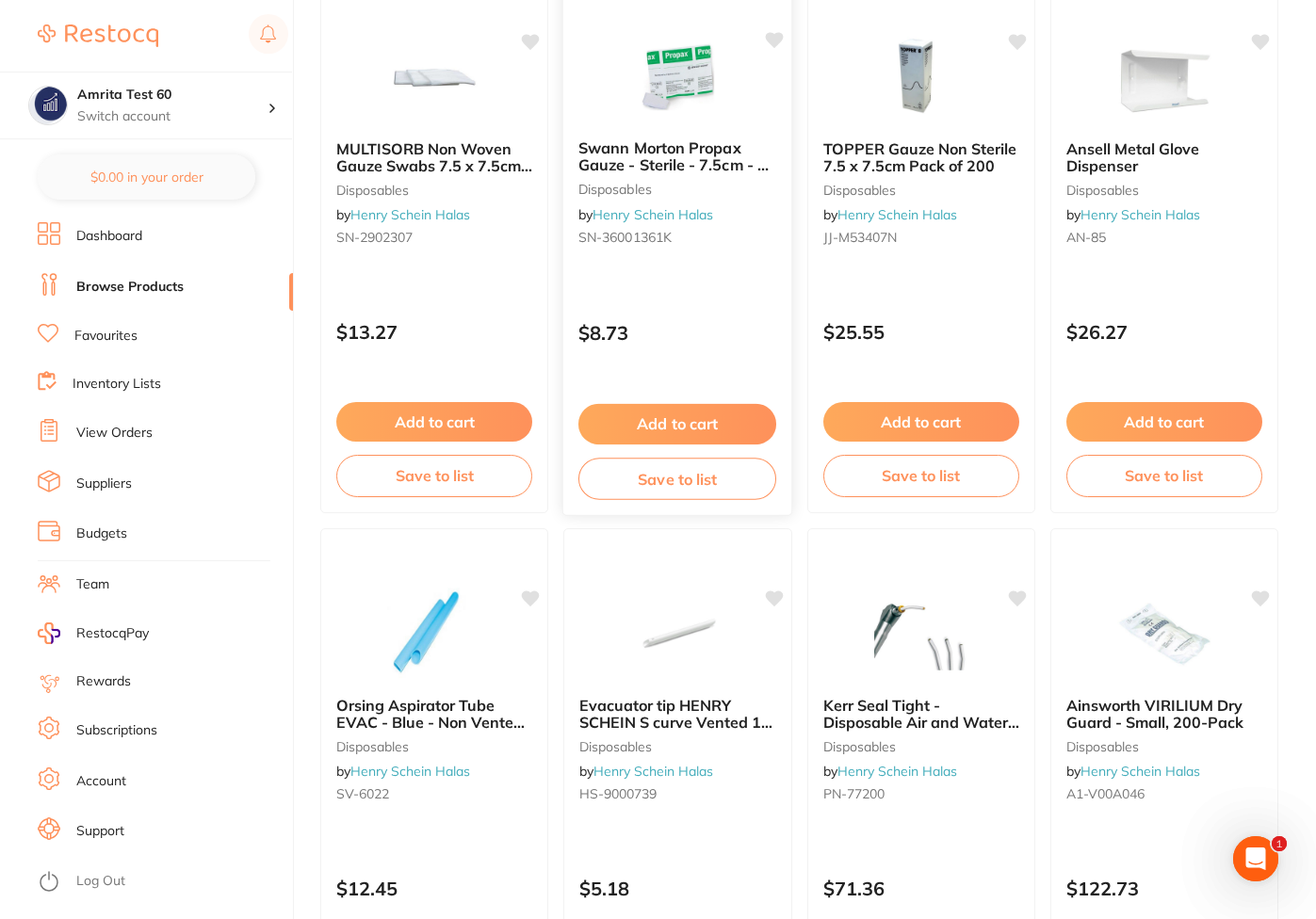 click on "Add to cart" at bounding box center [677, 424] 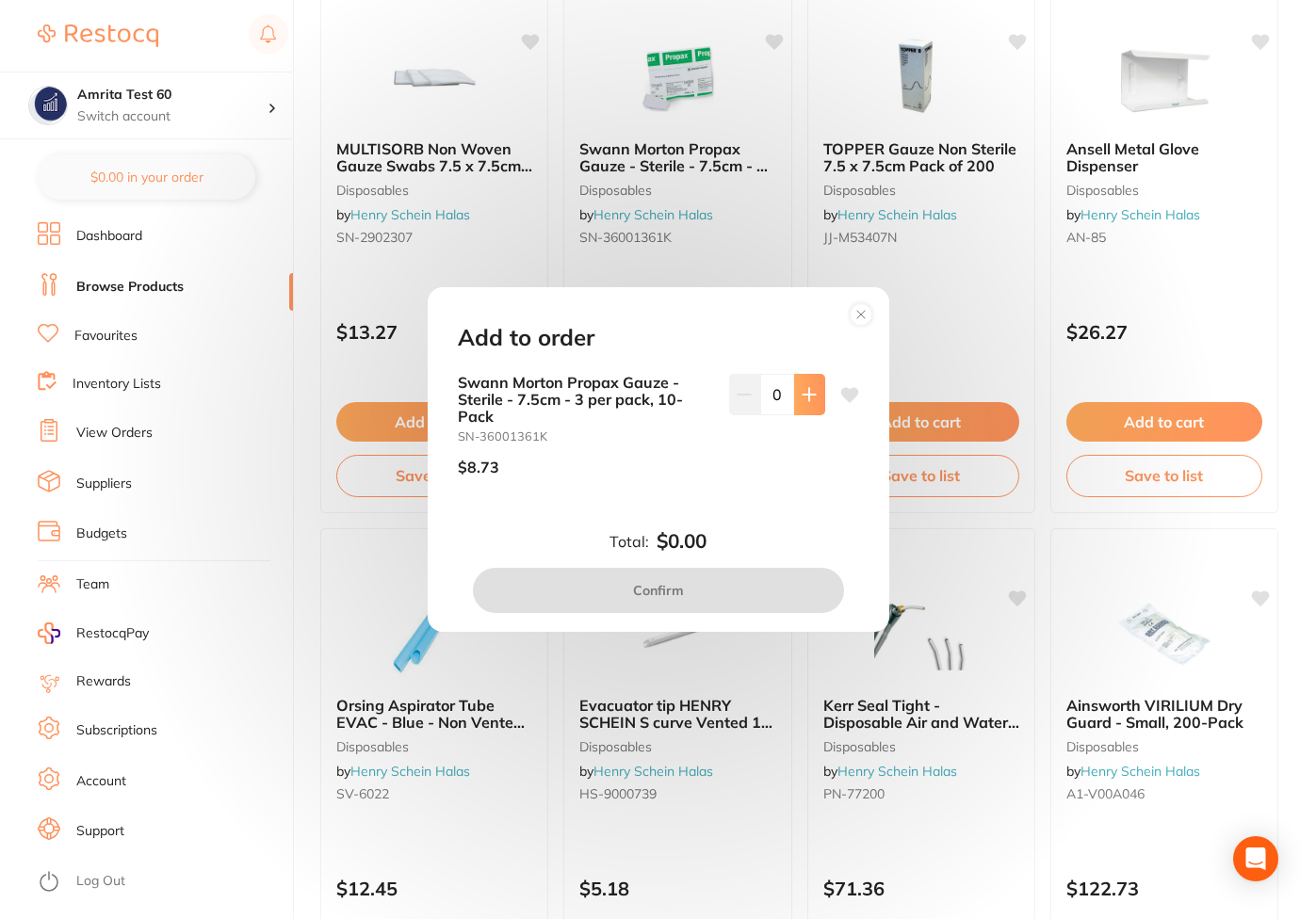 click 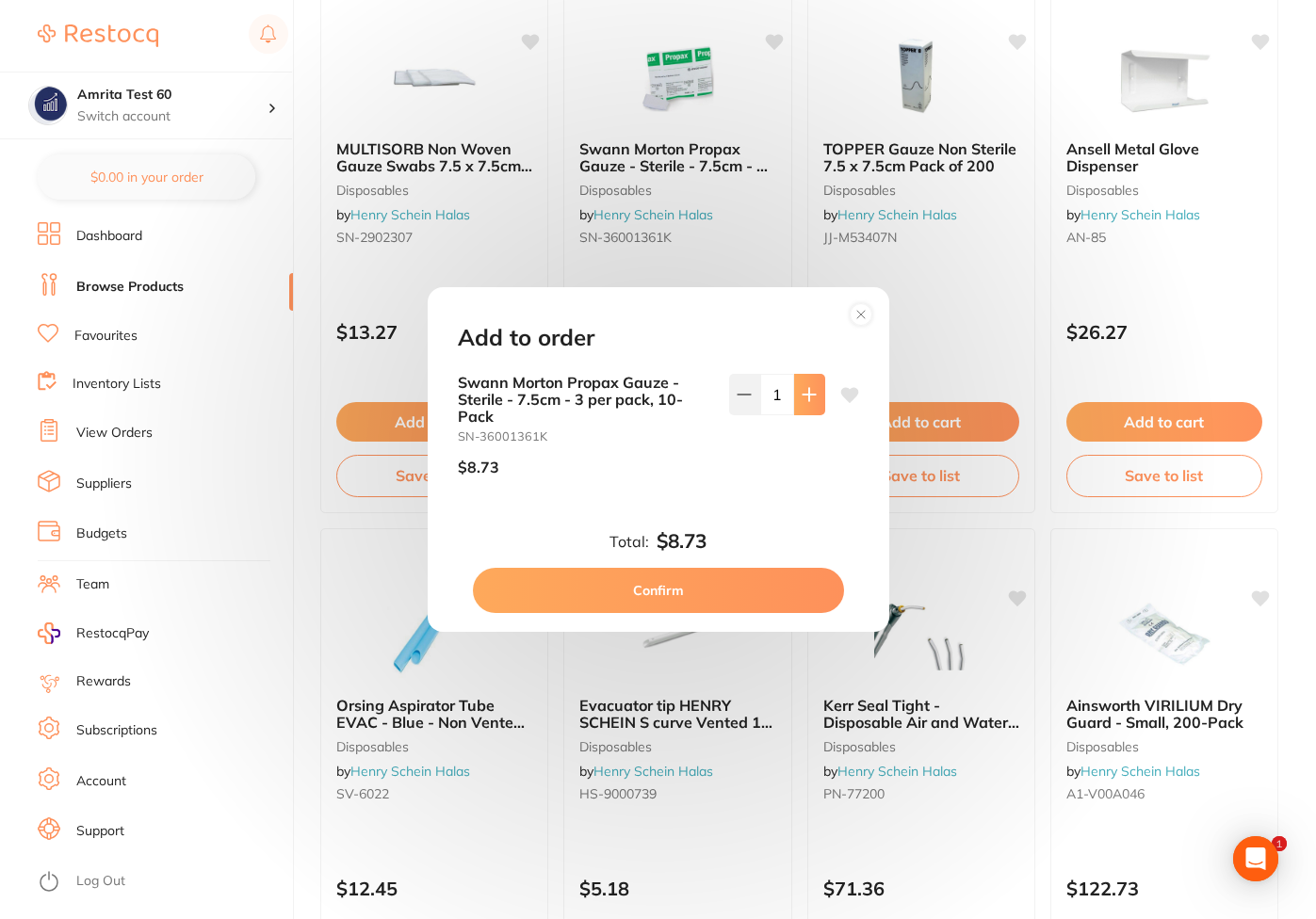 type on "1" 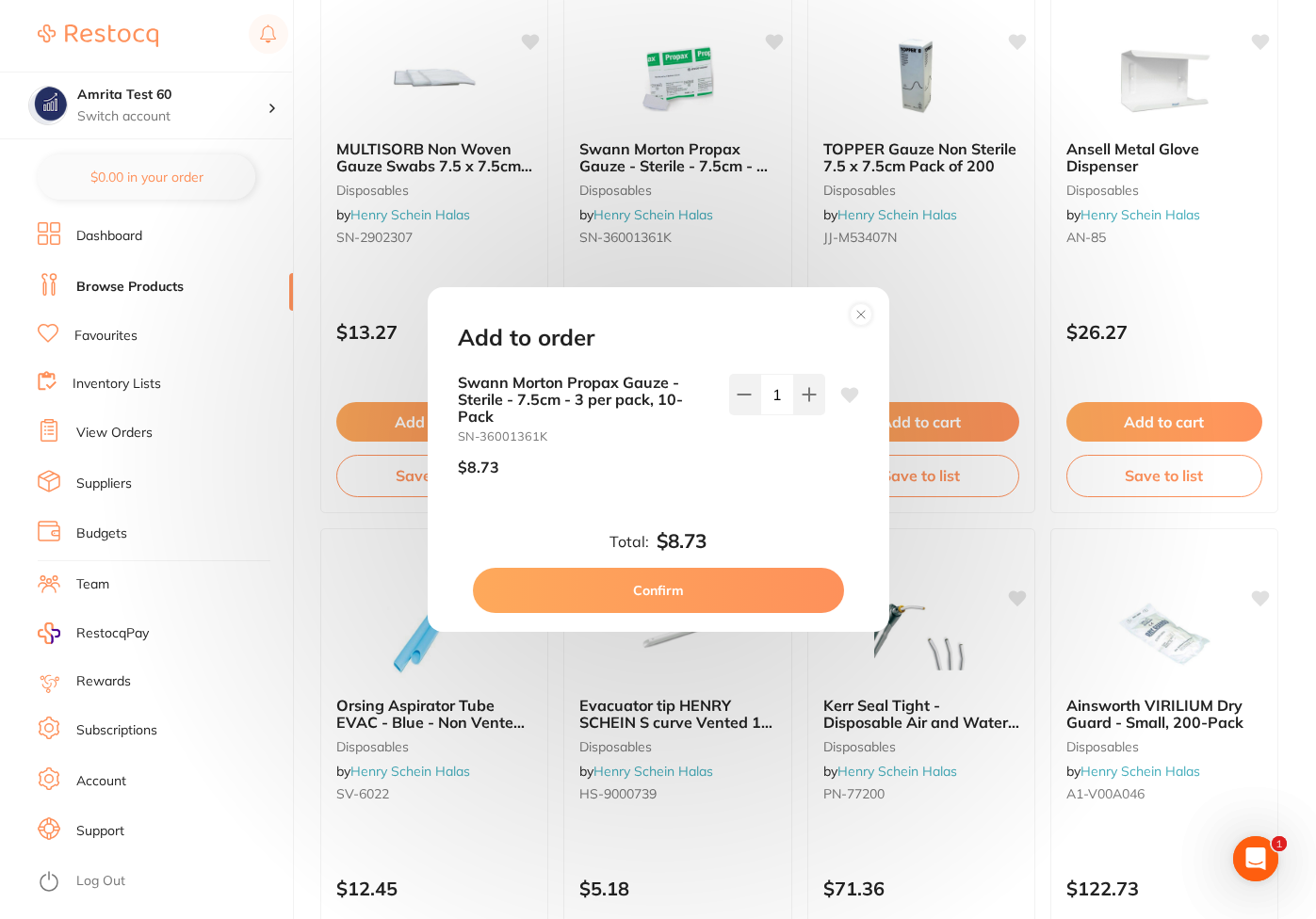scroll, scrollTop: 0, scrollLeft: 0, axis: both 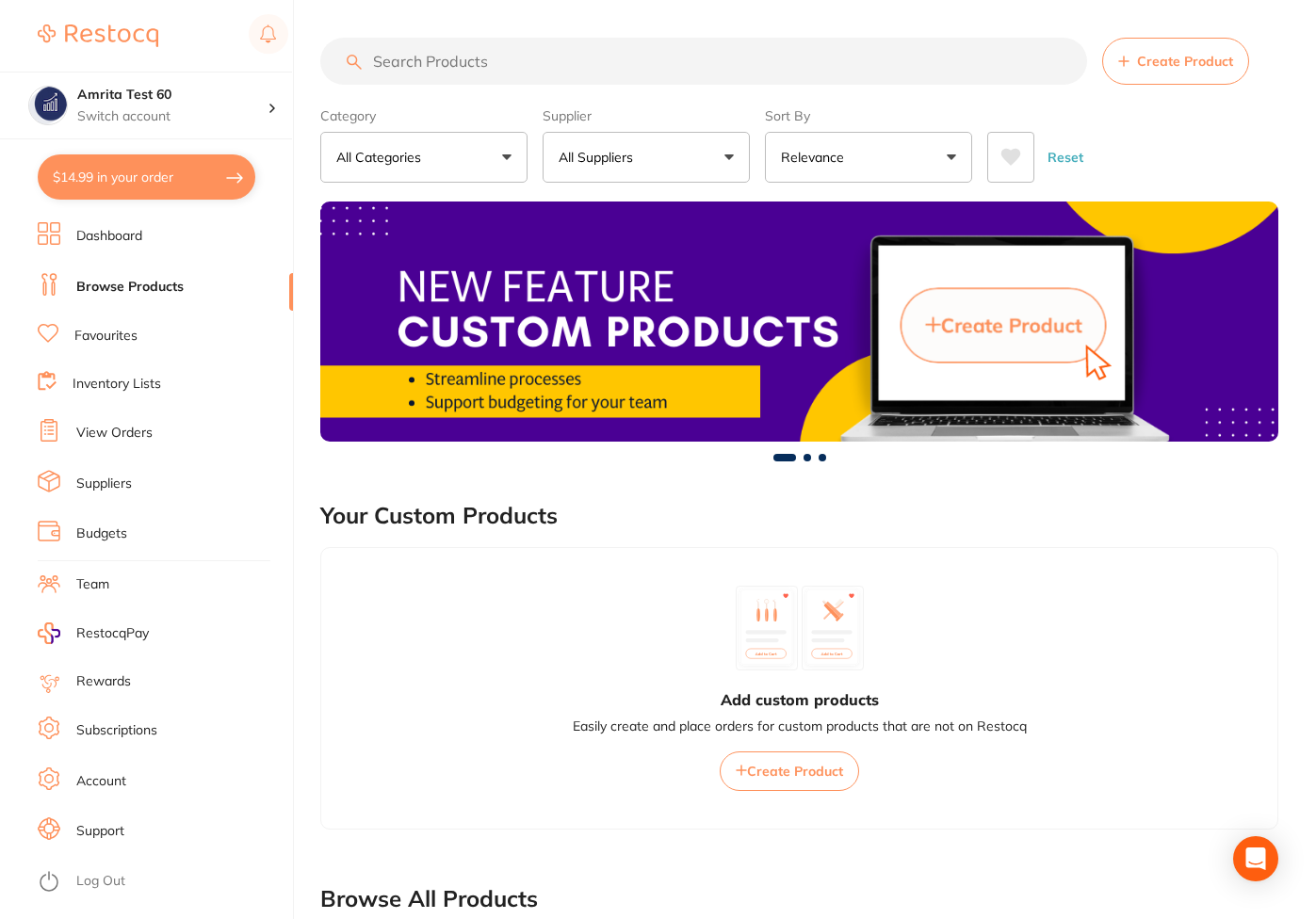 click on "$14.99   in your order" at bounding box center (146, 177) 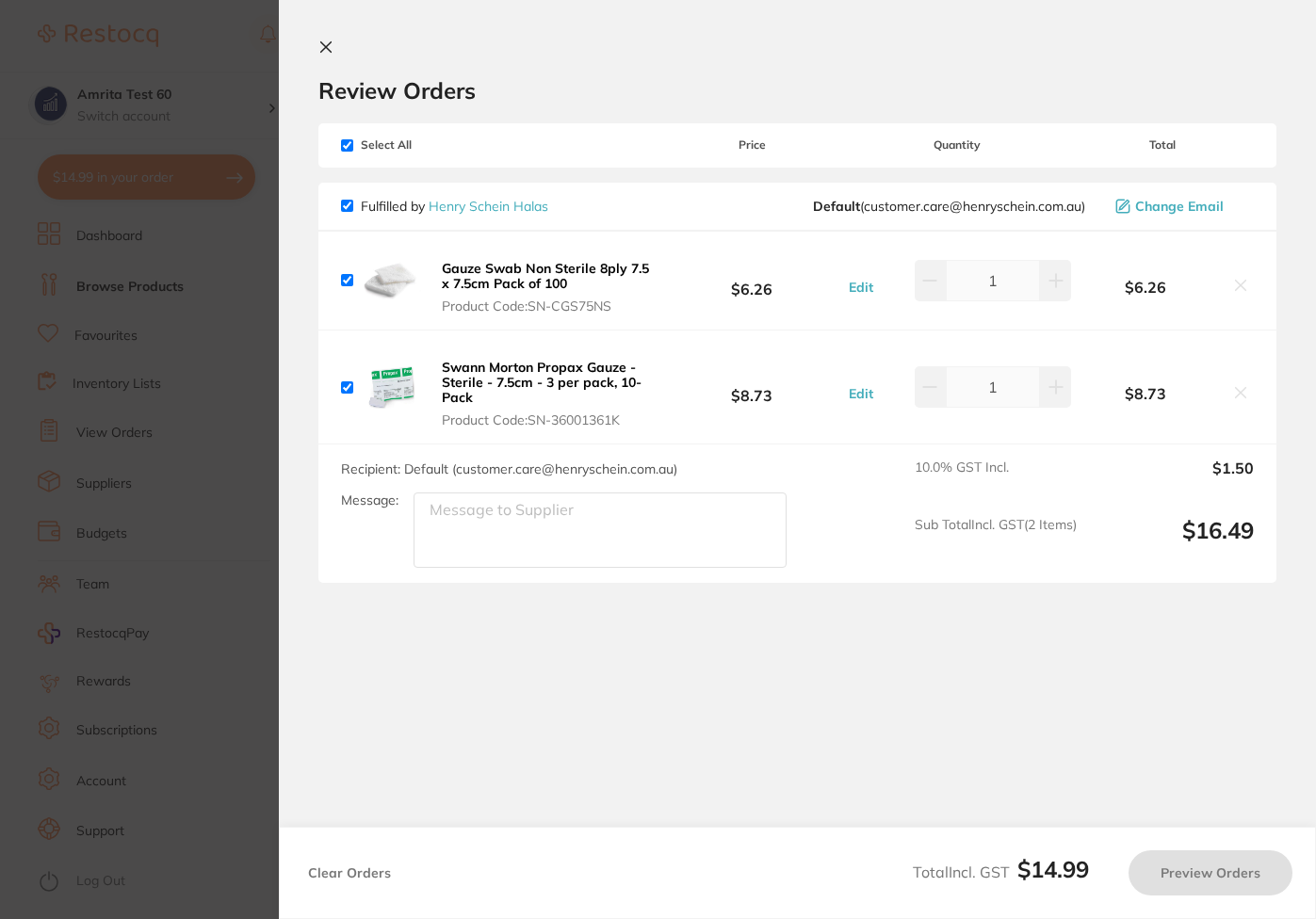 checkbox on "true" 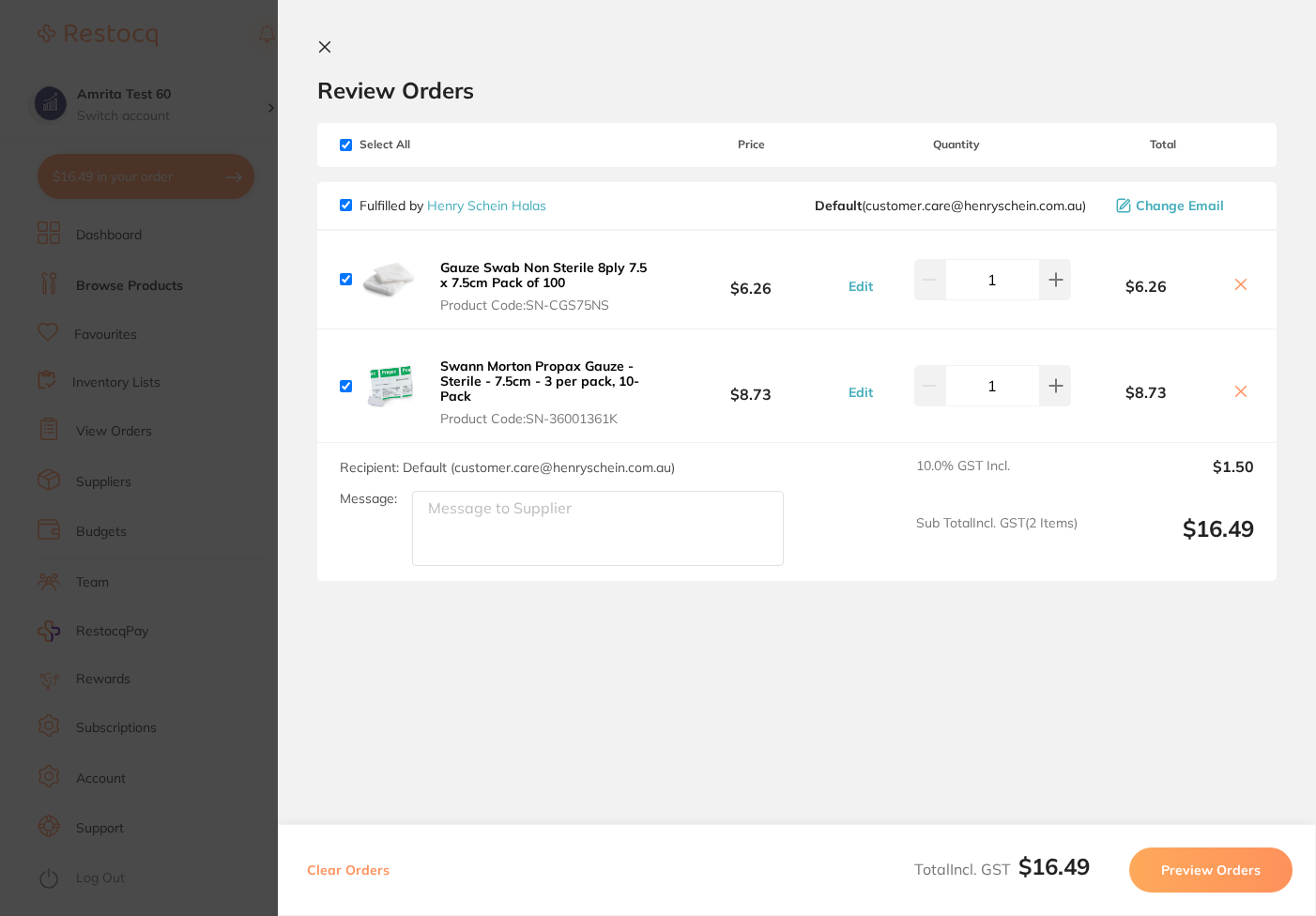 scroll, scrollTop: 0, scrollLeft: 0, axis: both 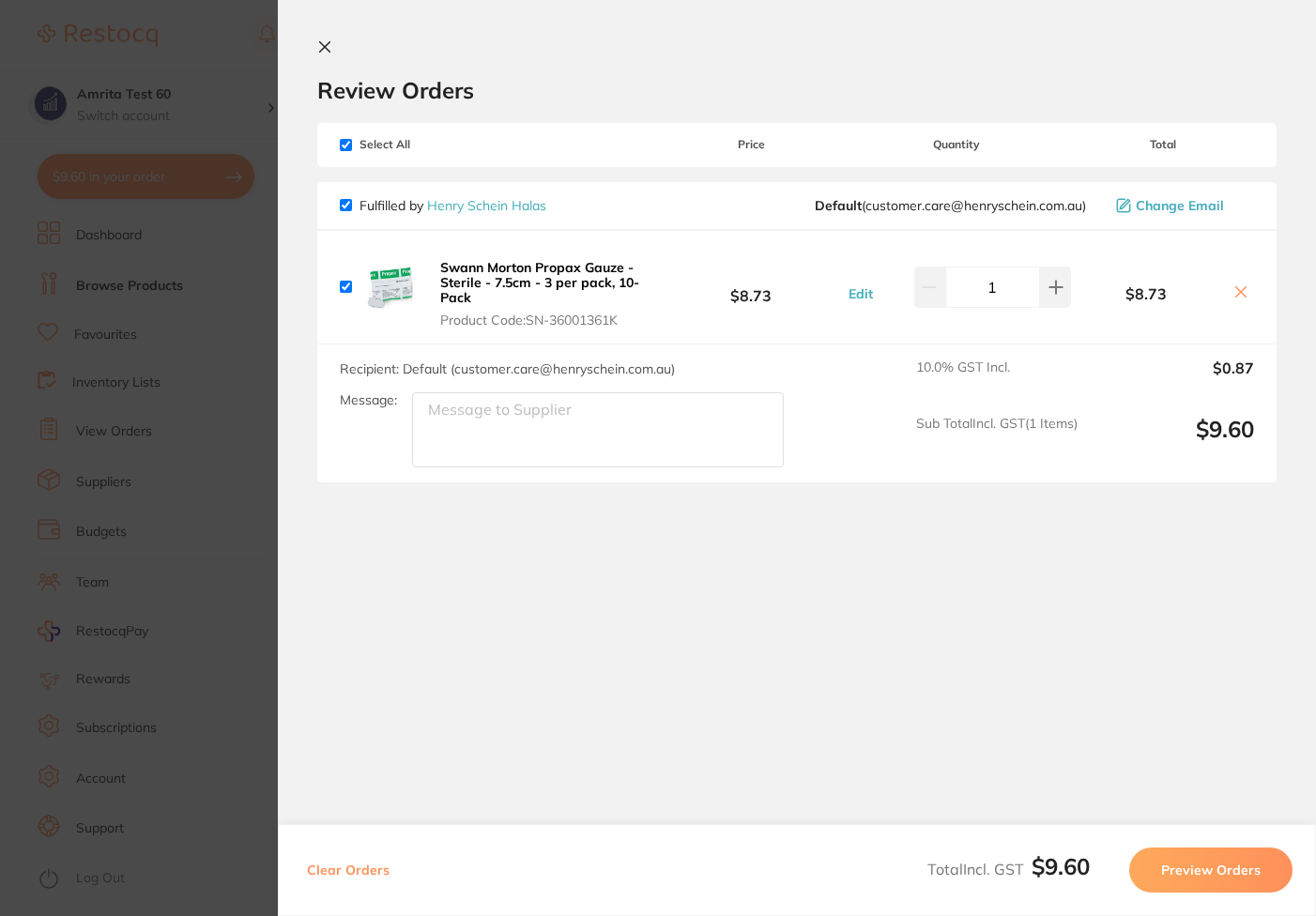 click 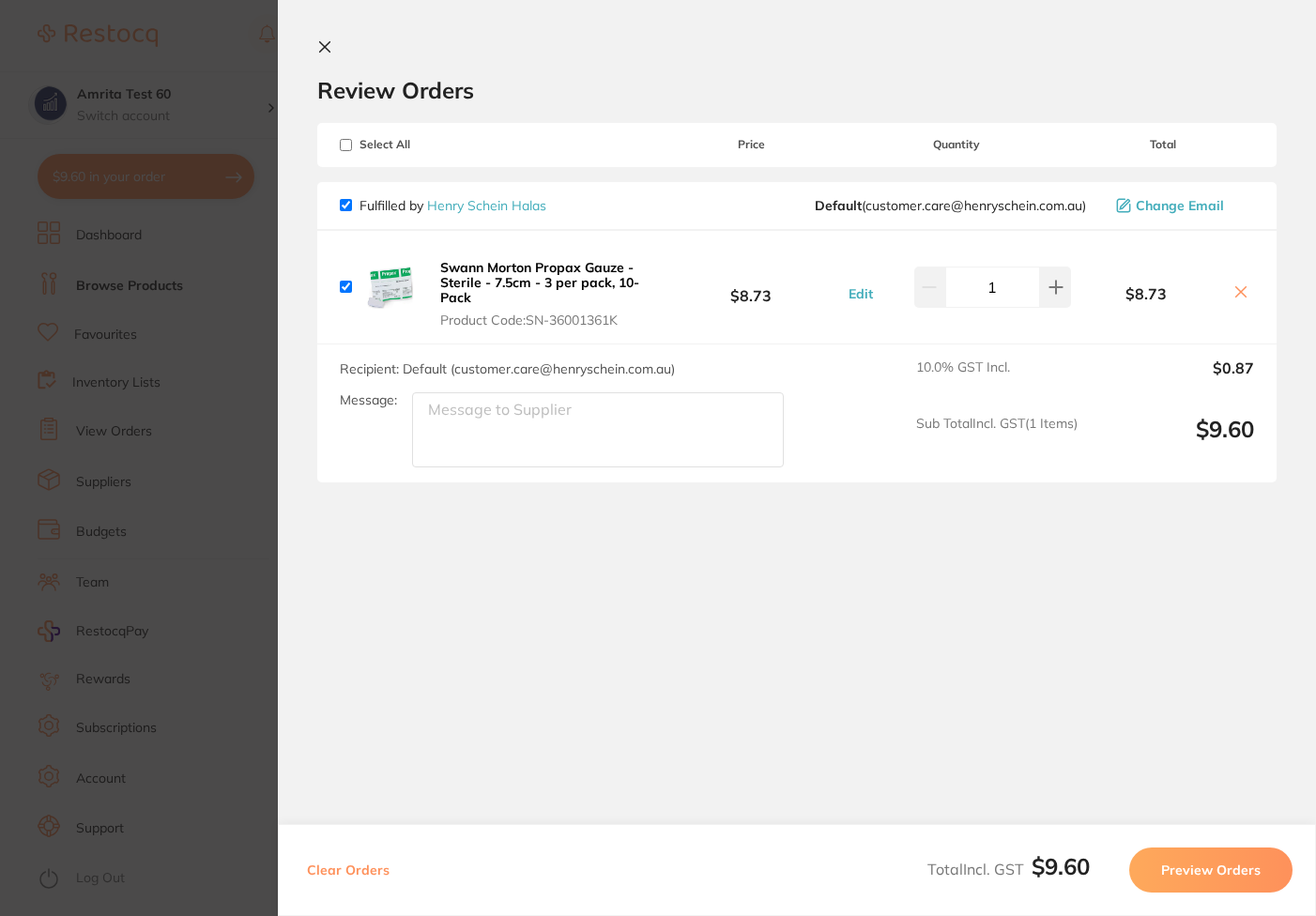 checkbox on "false" 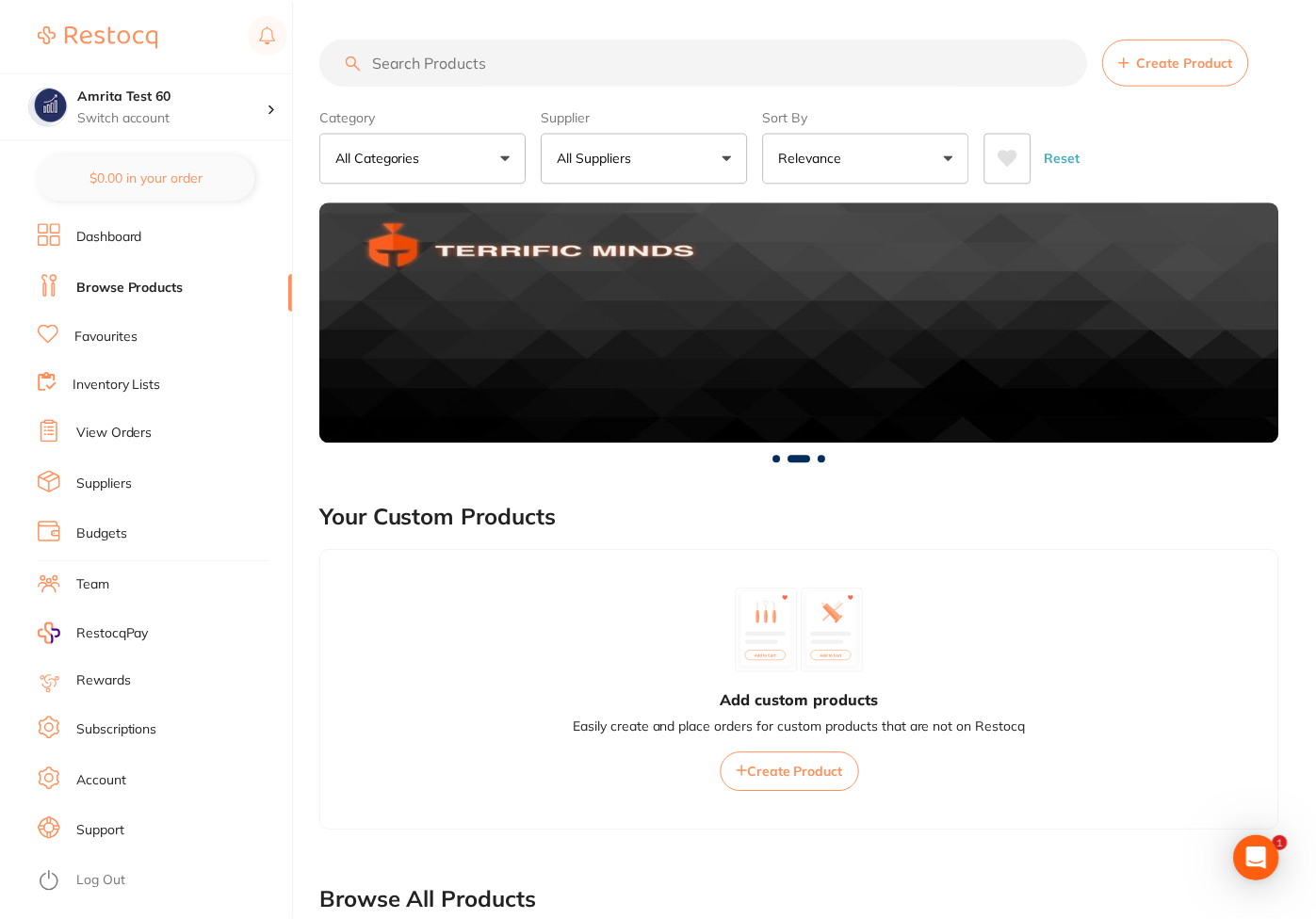 scroll, scrollTop: 658, scrollLeft: 0, axis: vertical 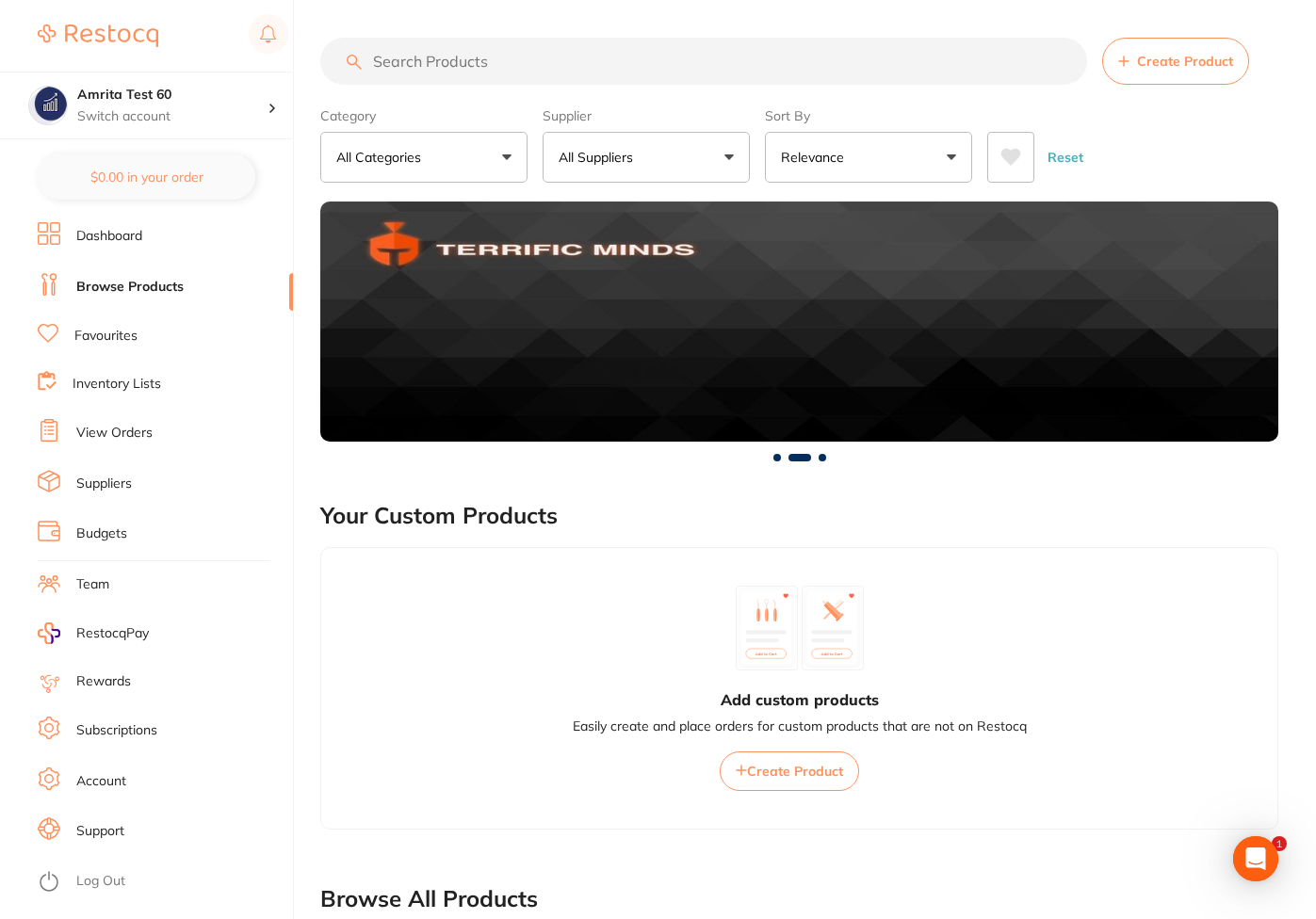 click on "Create Product Category All Categories All Categories 3D Printing anaesthetic articulating burs Burs CAD/CAM crown & bridge disposables Disposables education endodontics Endodontics equipment Equipment evacuation Evacuation finishing & polishing handpieces Handpieces implants impression infection control Infection Control instruments Instruments laboratory Laboratory miscellaneous Miscellaneous oral surgery orthodontics Orthodontics other photography preventative restorative & cosmetic rubber dam Rubber Dam specials & clearance TMJ whitening xrays/imaging Clear Category   false    All Categories Category All Categories 3D Printing anaesthetic articulating burs Burs CAD/CAM crown & bridge disposables Disposables education endodontics Endodontics equipment Equipment evacuation Evacuation finishing & polishing handpieces Handpieces implants impression infection control Infection Control instruments Instruments laboratory Laboratory miscellaneous Miscellaneous oral surgery orthodontics Orthodontics other" at bounding box center [799, 110] 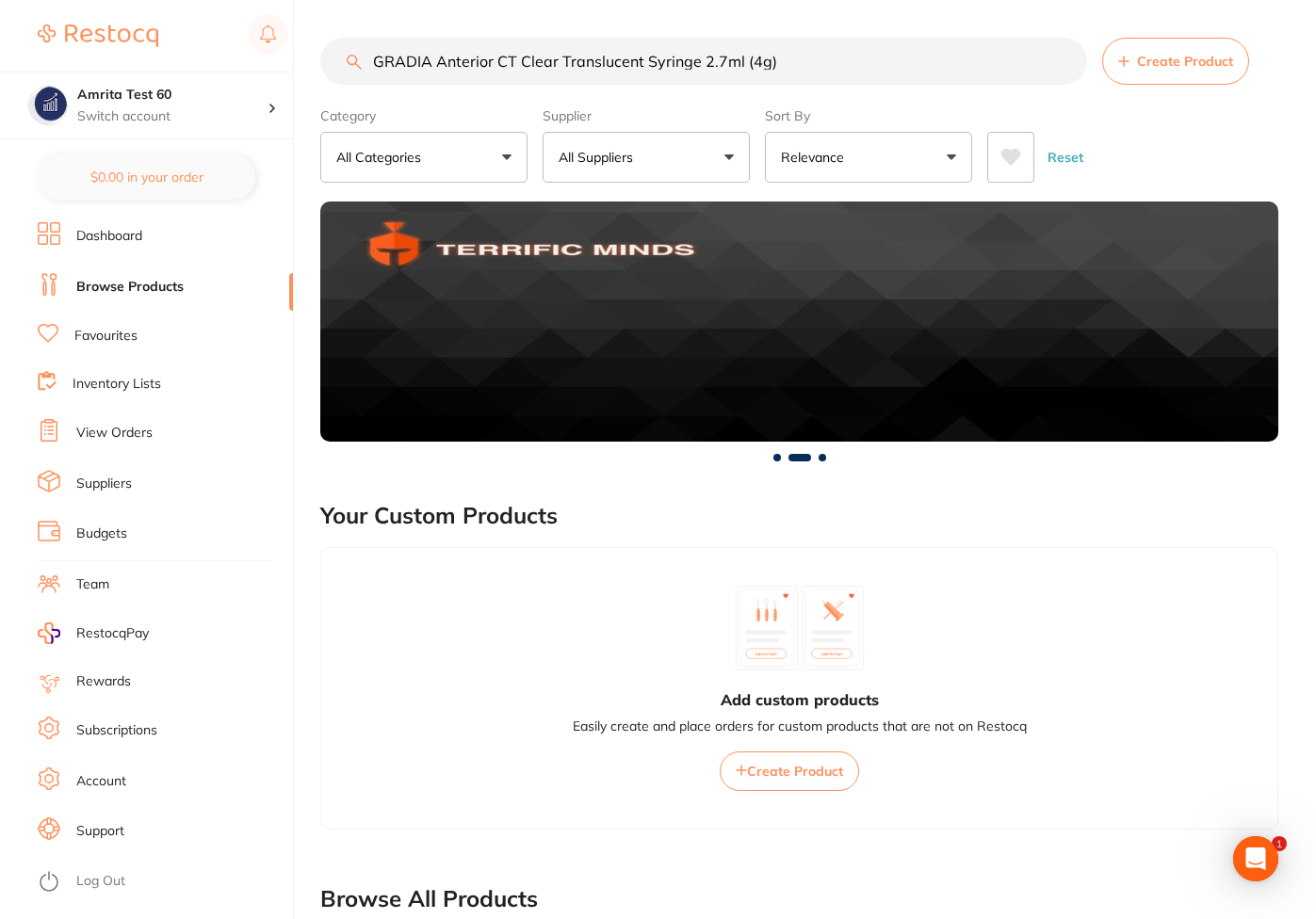 type on "GRADIA Anterior CT Clear Translucent Syringe 2.7ml (4g)" 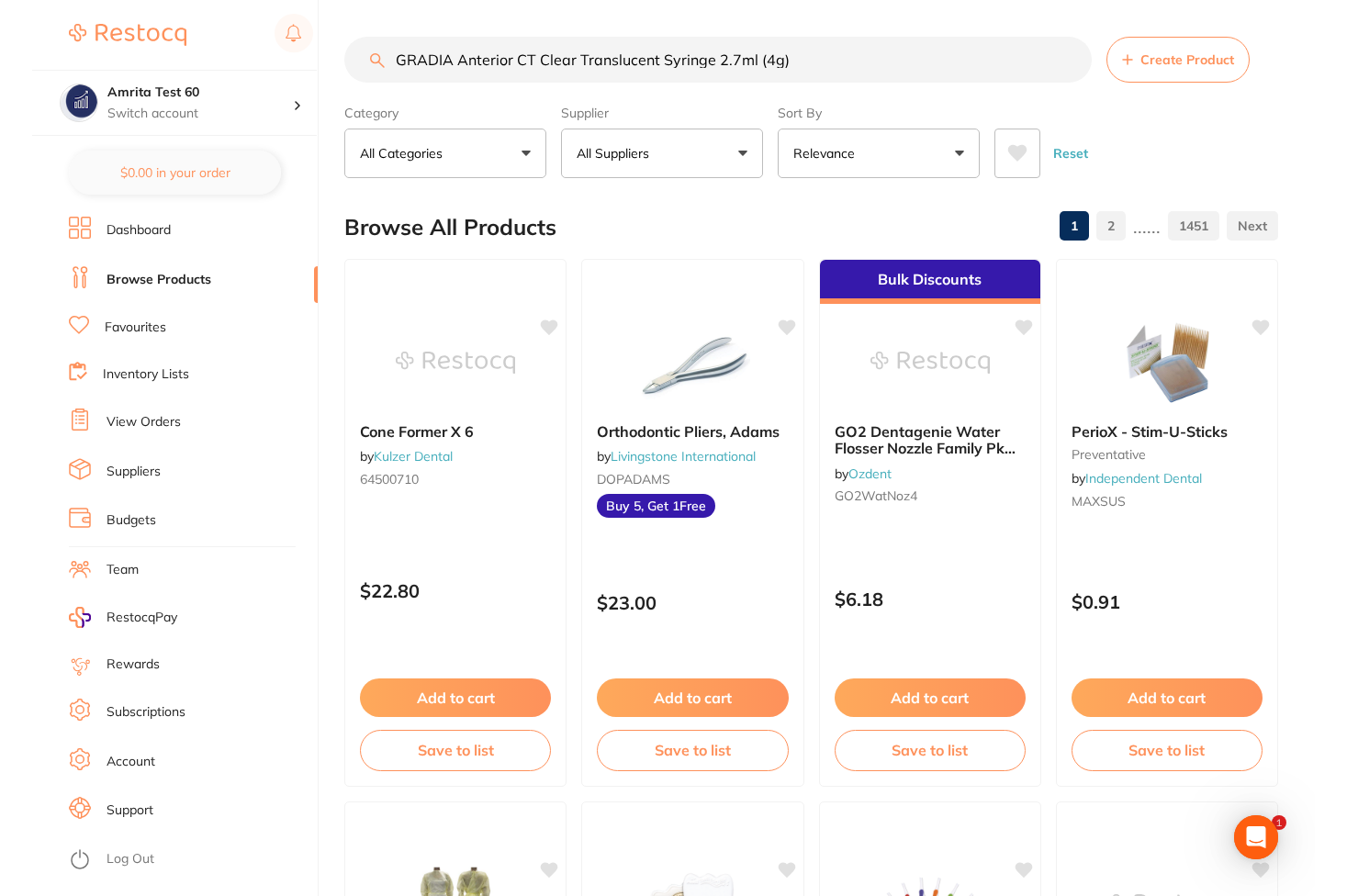 scroll, scrollTop: 0, scrollLeft: 0, axis: both 